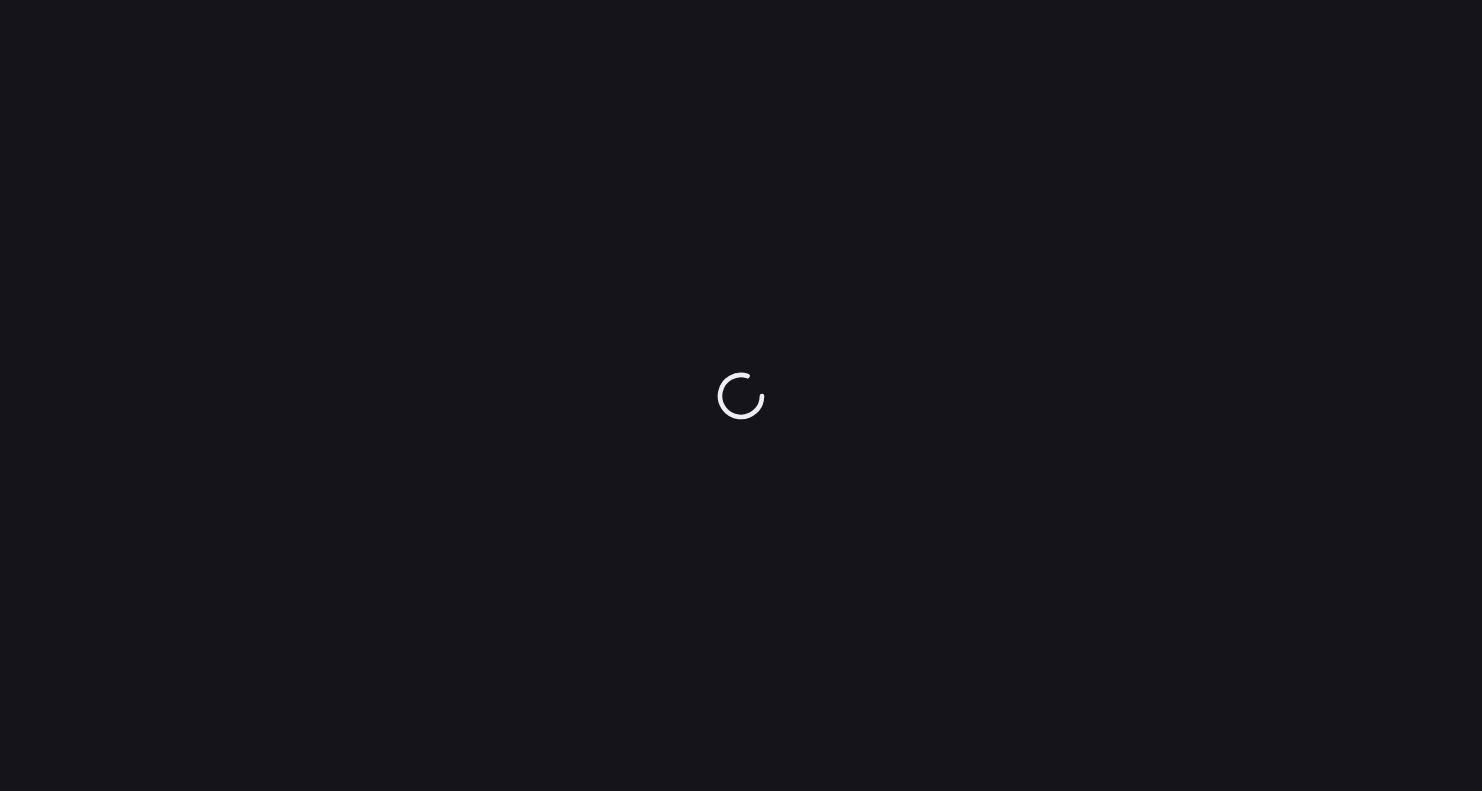 scroll, scrollTop: 0, scrollLeft: 0, axis: both 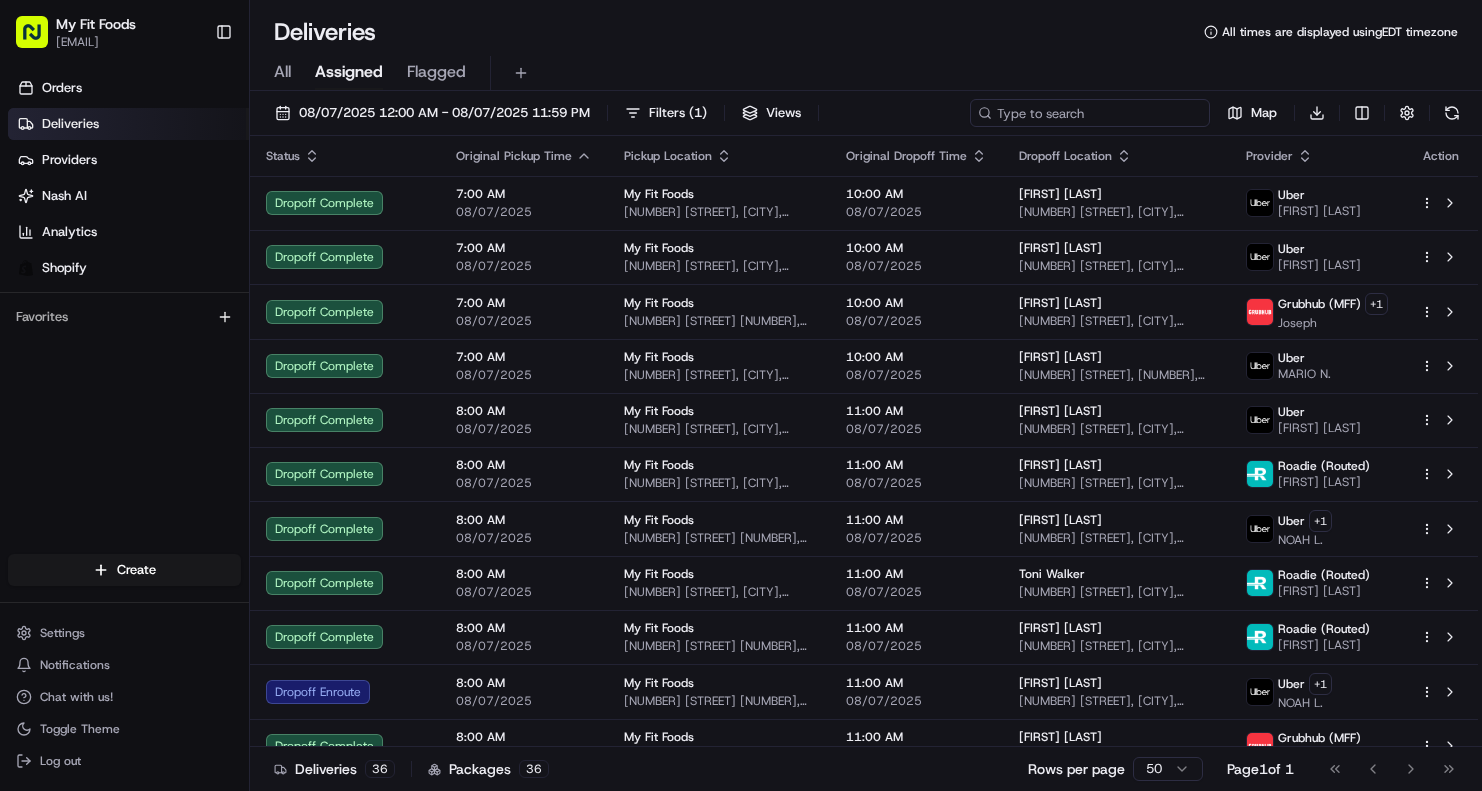 click at bounding box center [1090, 113] 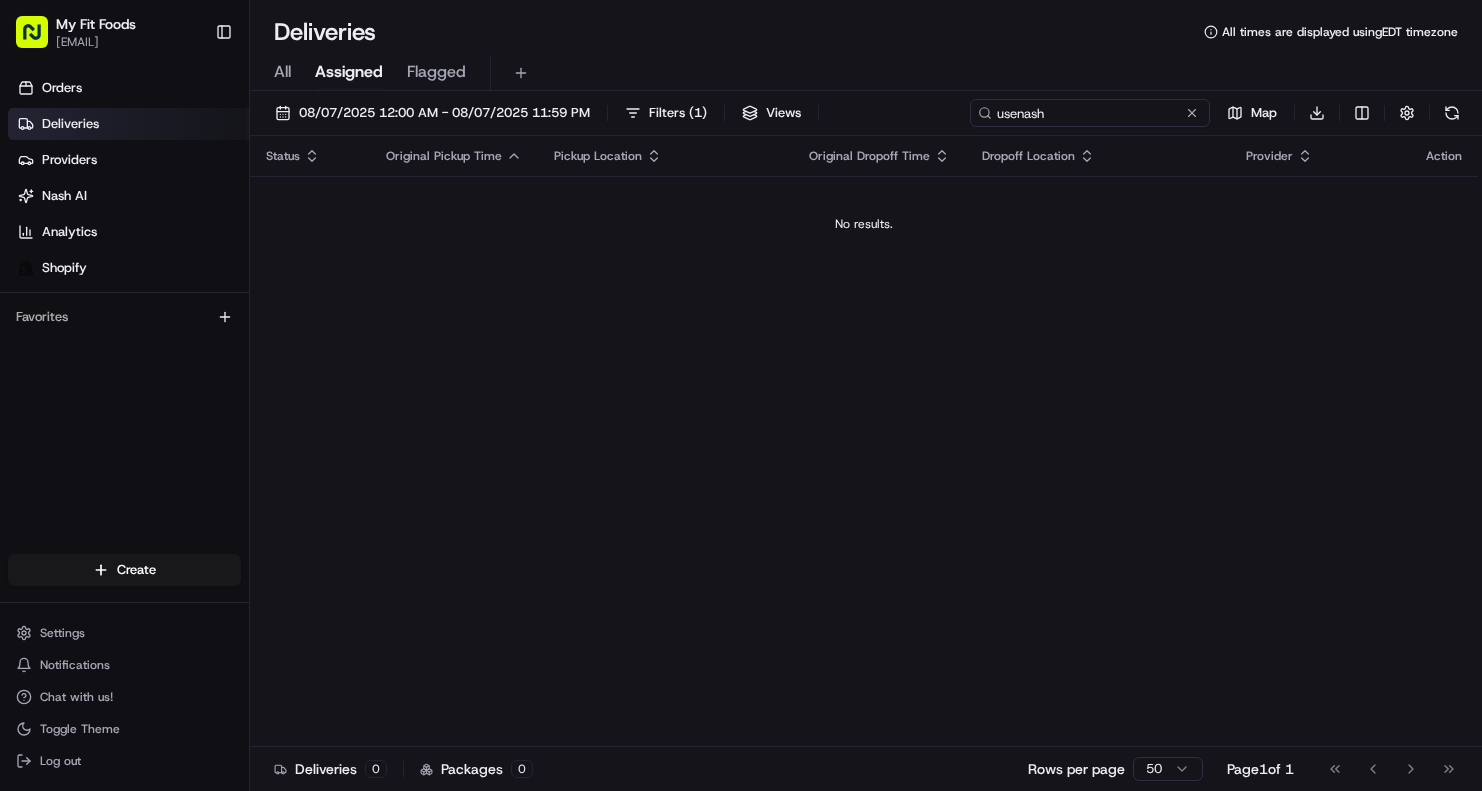 type on "usenash" 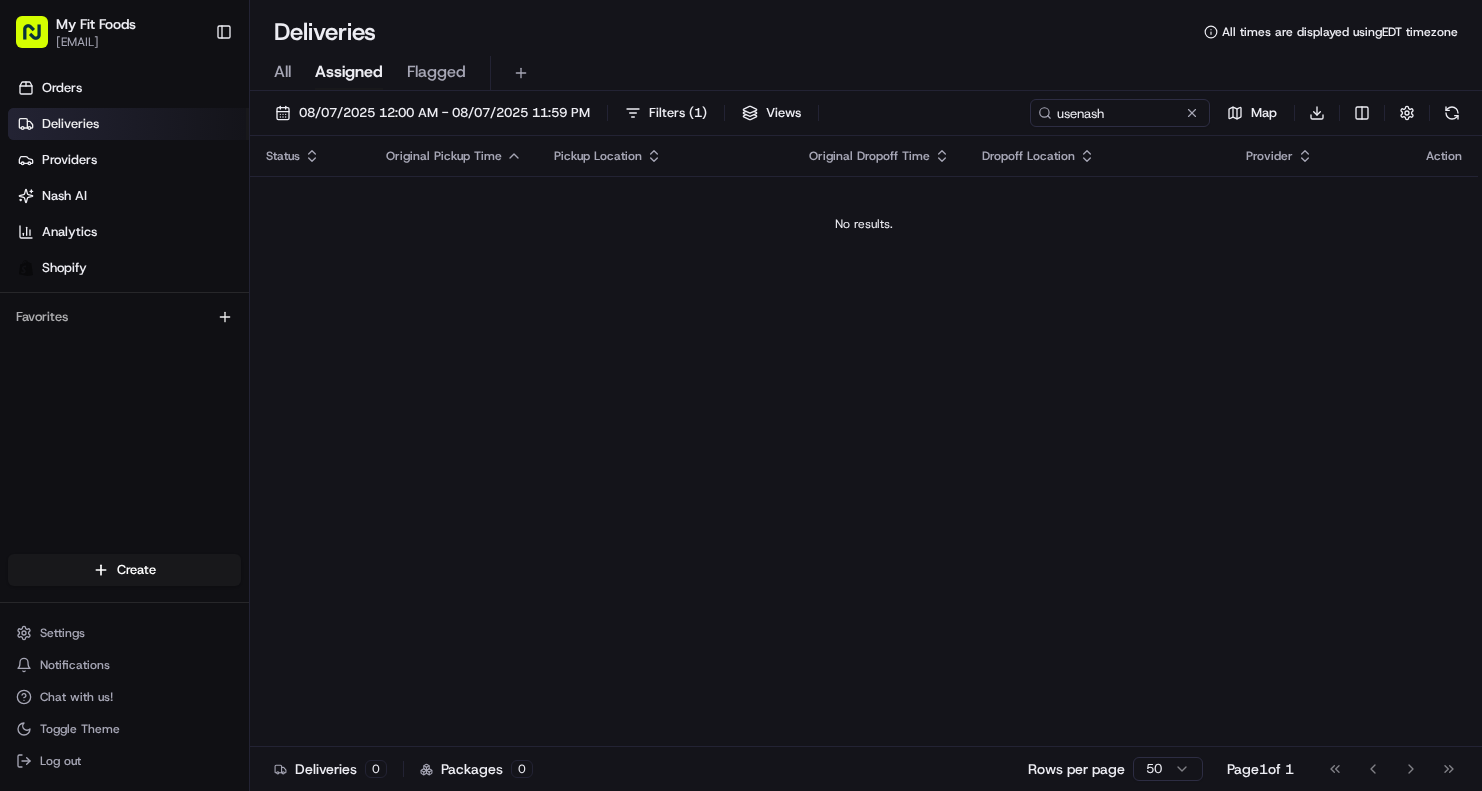 click on "All Assigned Flagged" at bounding box center [866, 73] 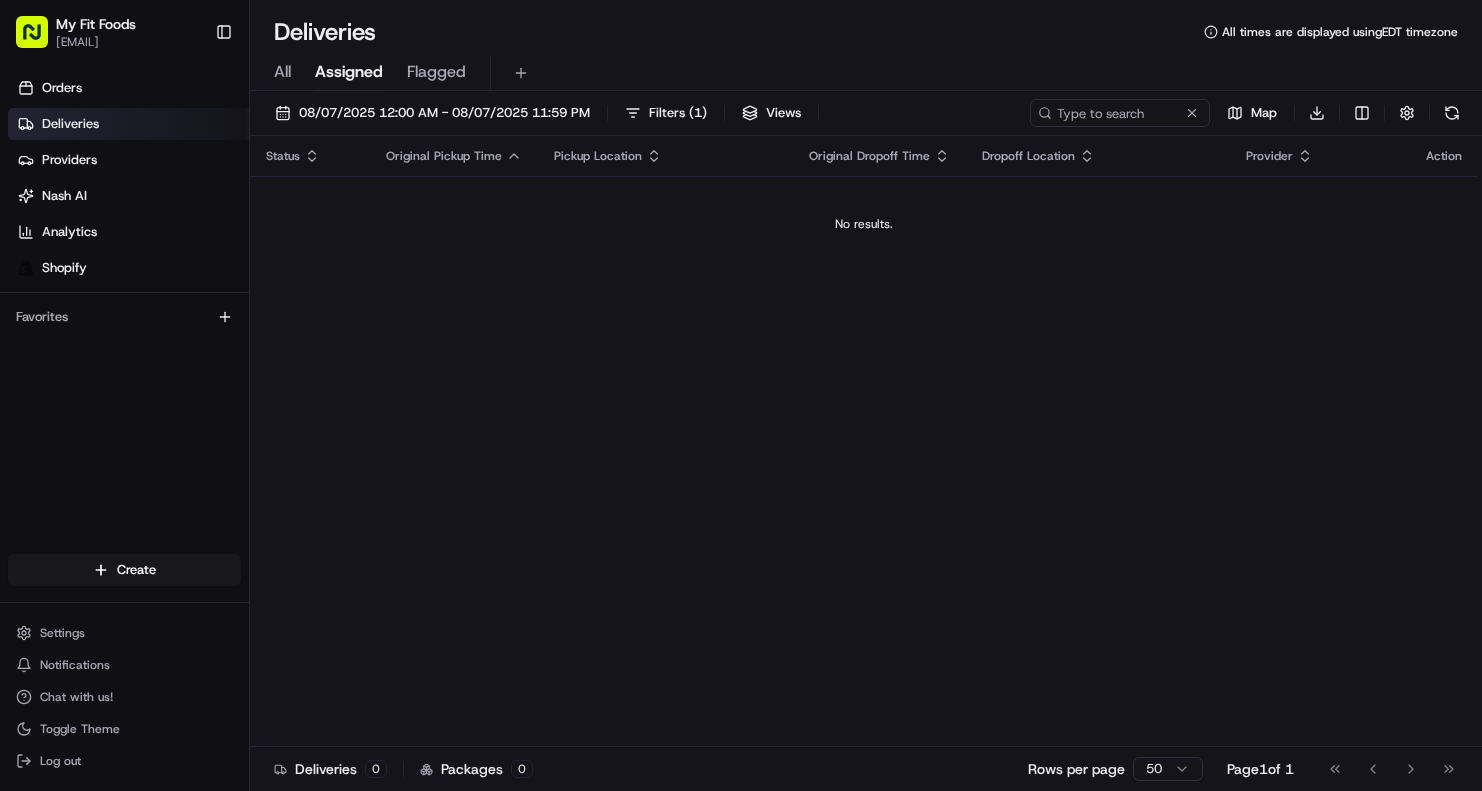 click on "All" at bounding box center [282, 72] 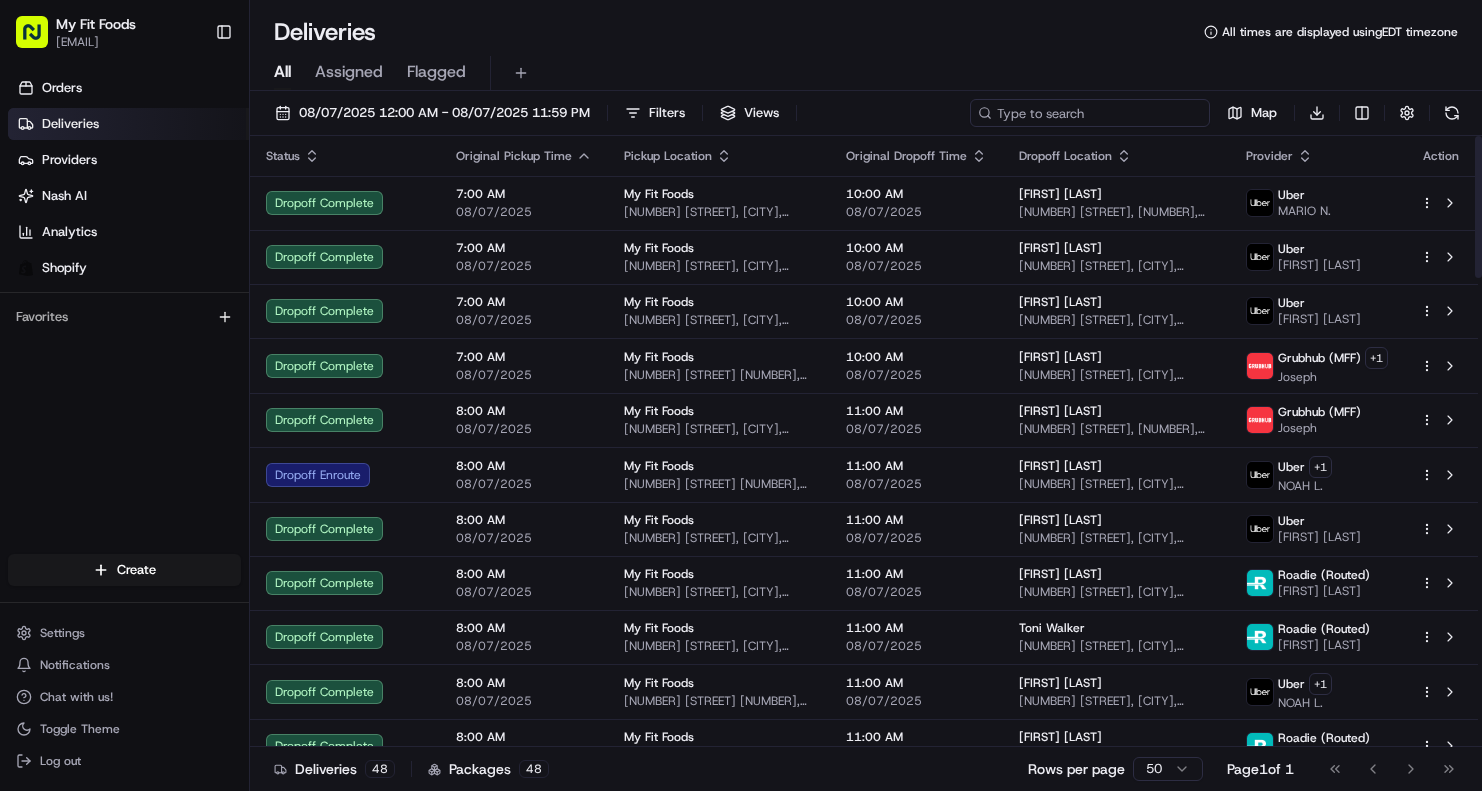click at bounding box center (1090, 113) 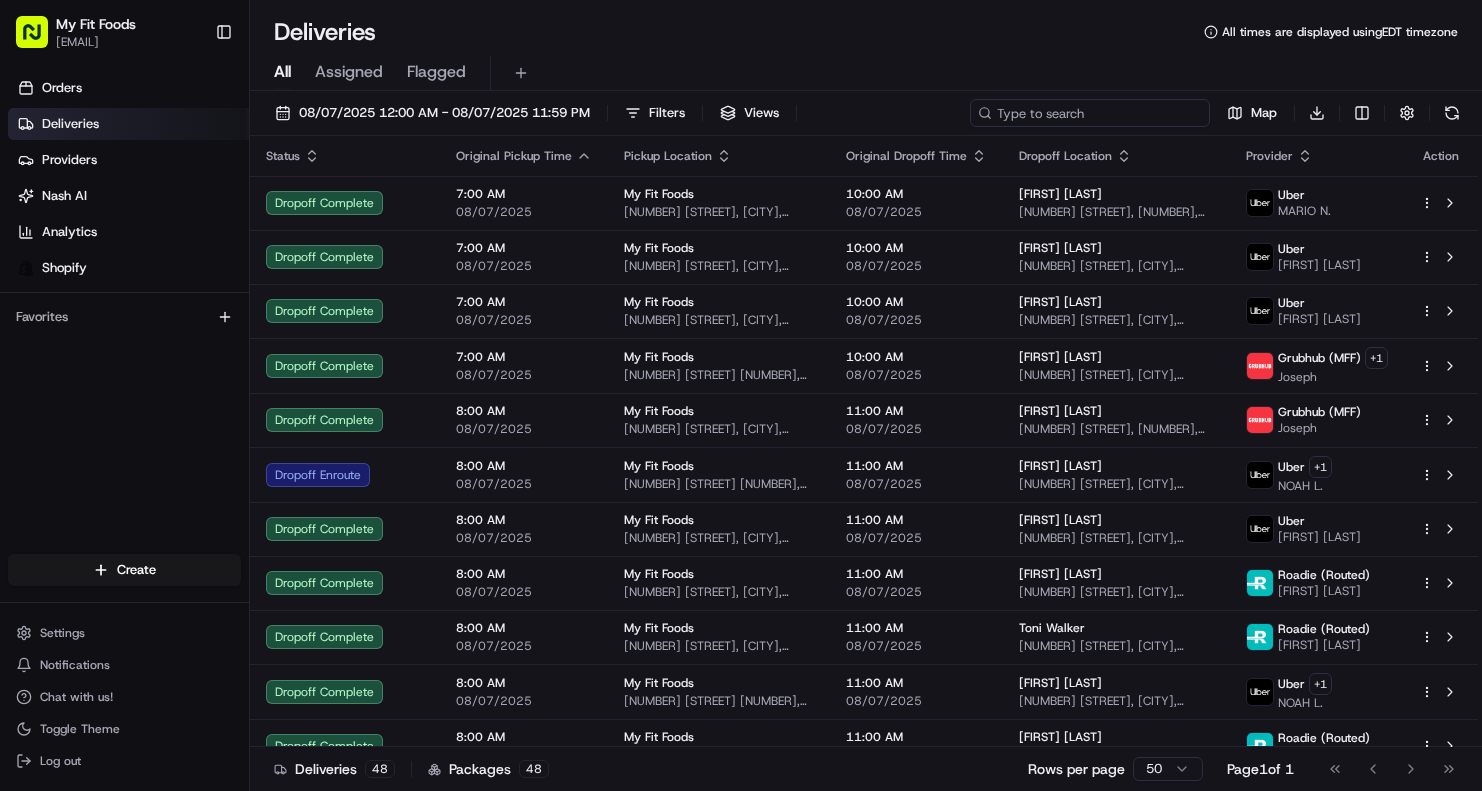 paste on "#841585 Complete" 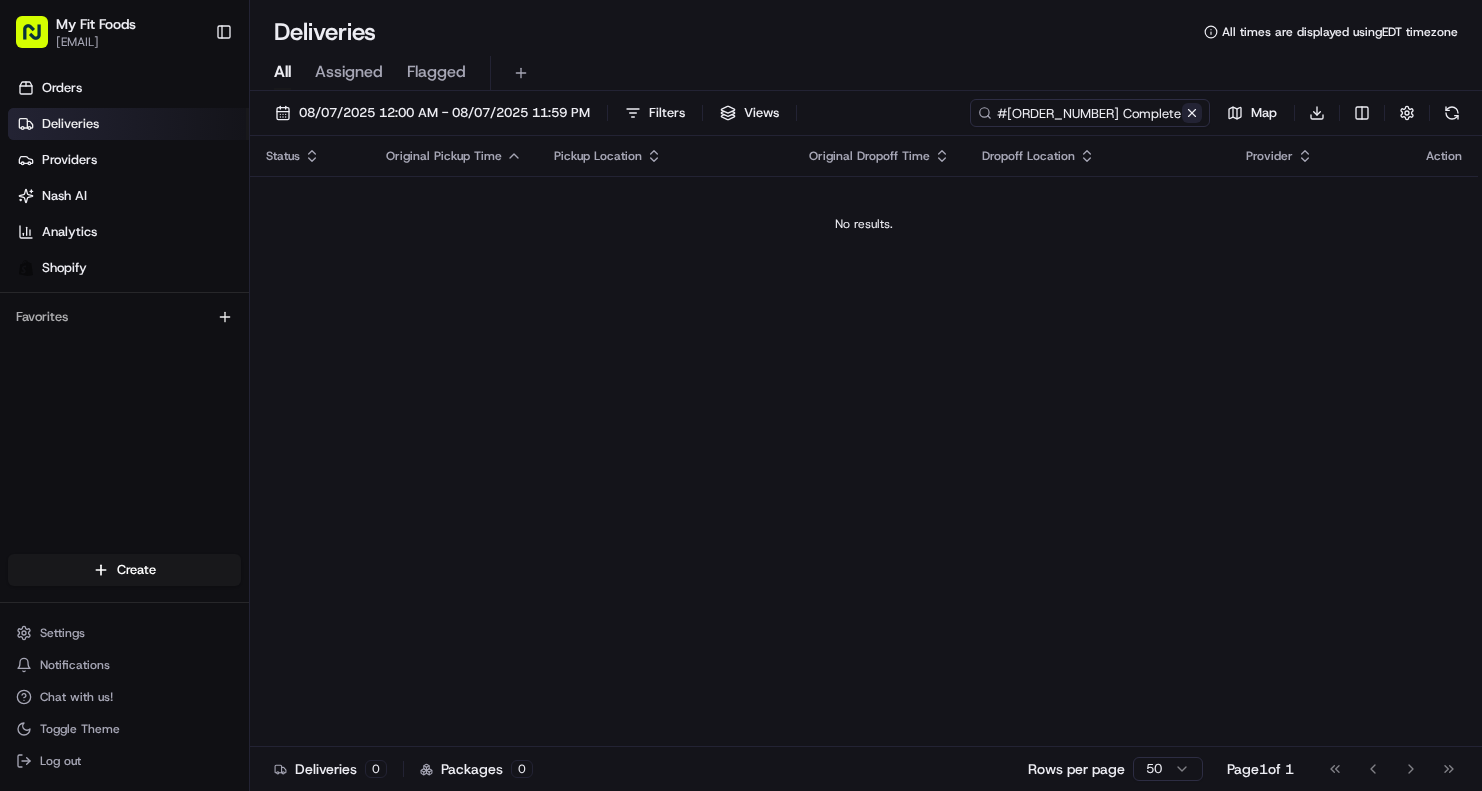 drag, startPoint x: 1056, startPoint y: 110, endPoint x: 1200, endPoint y: 110, distance: 144 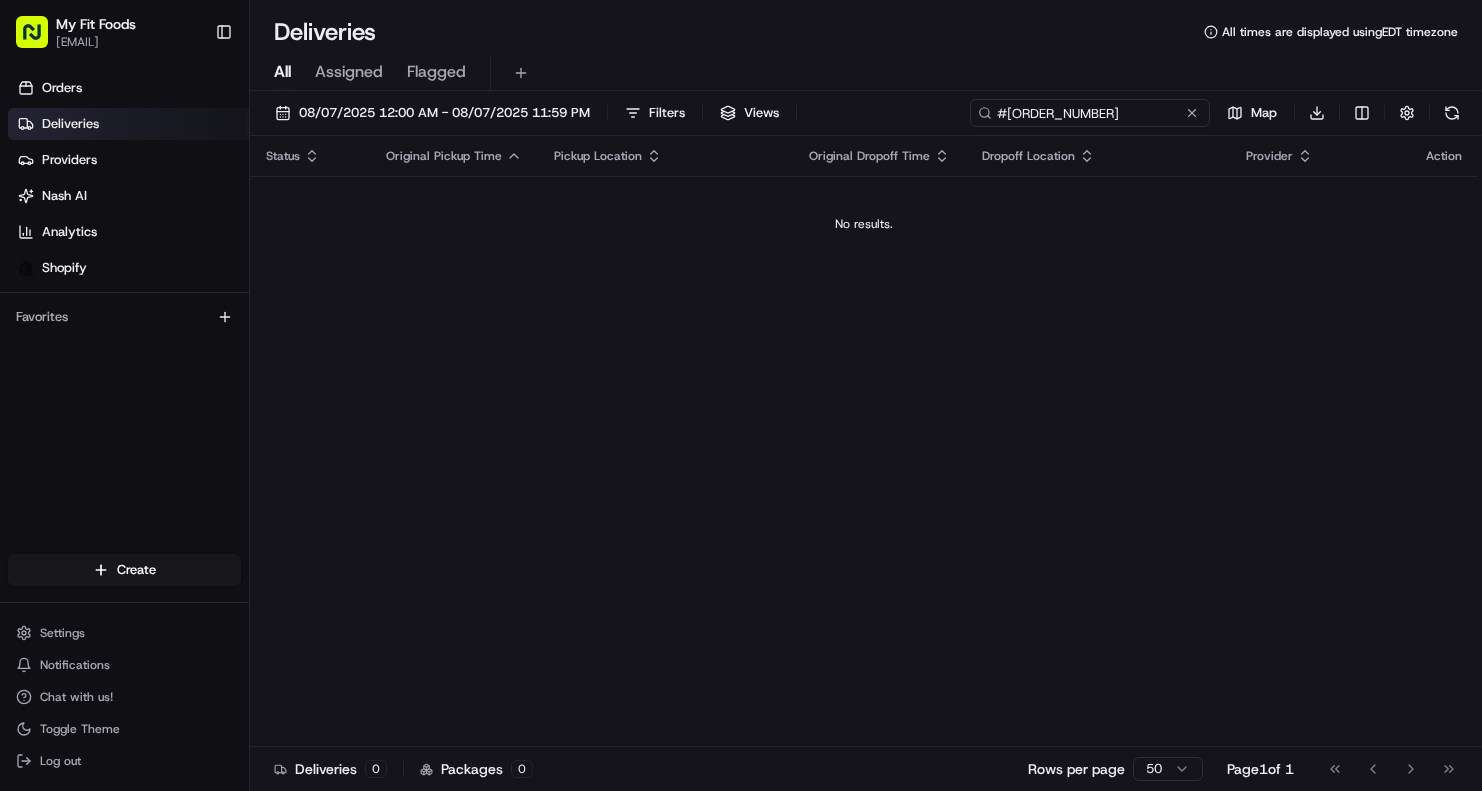 type on "#841585" 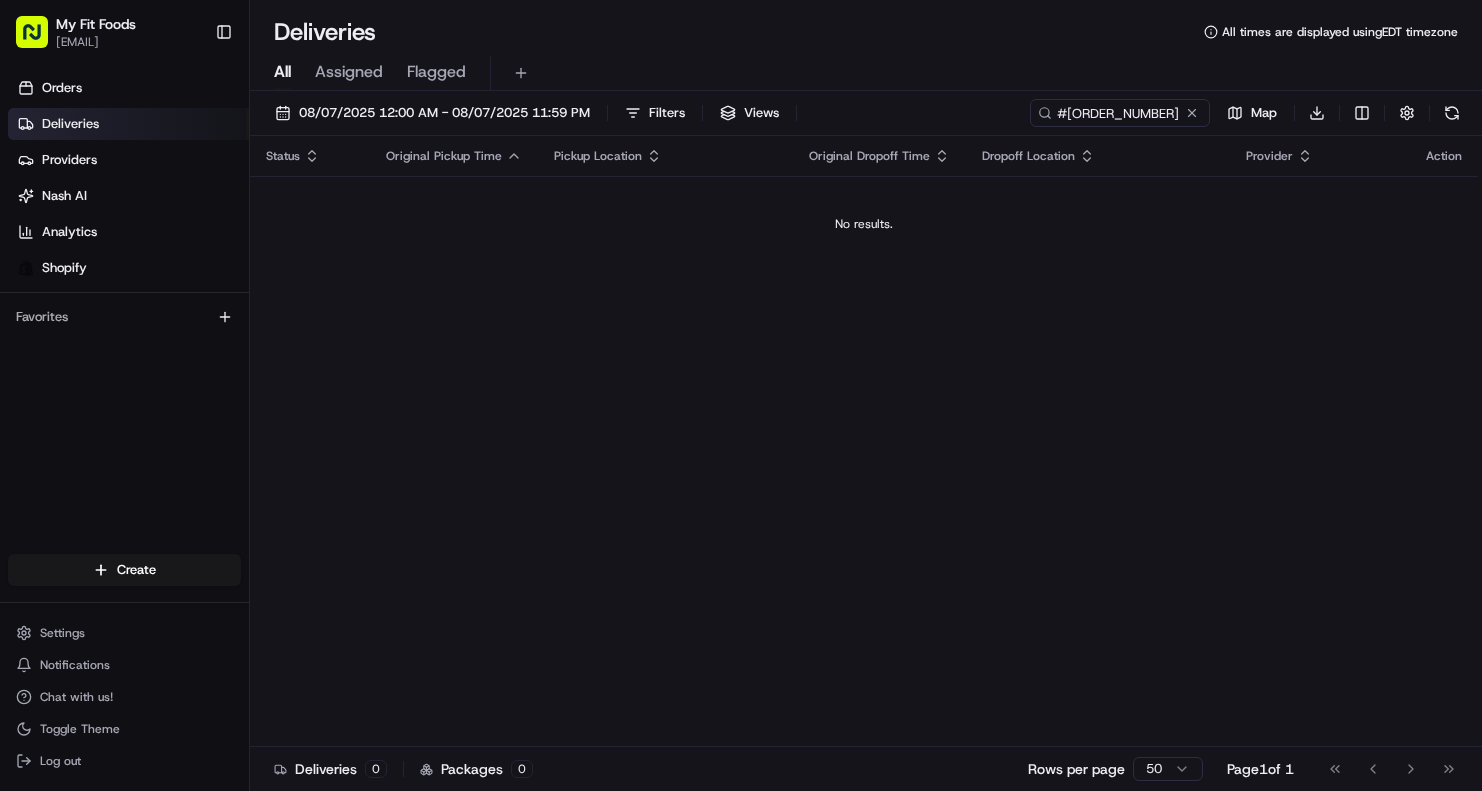 click on "Status" at bounding box center [310, 156] 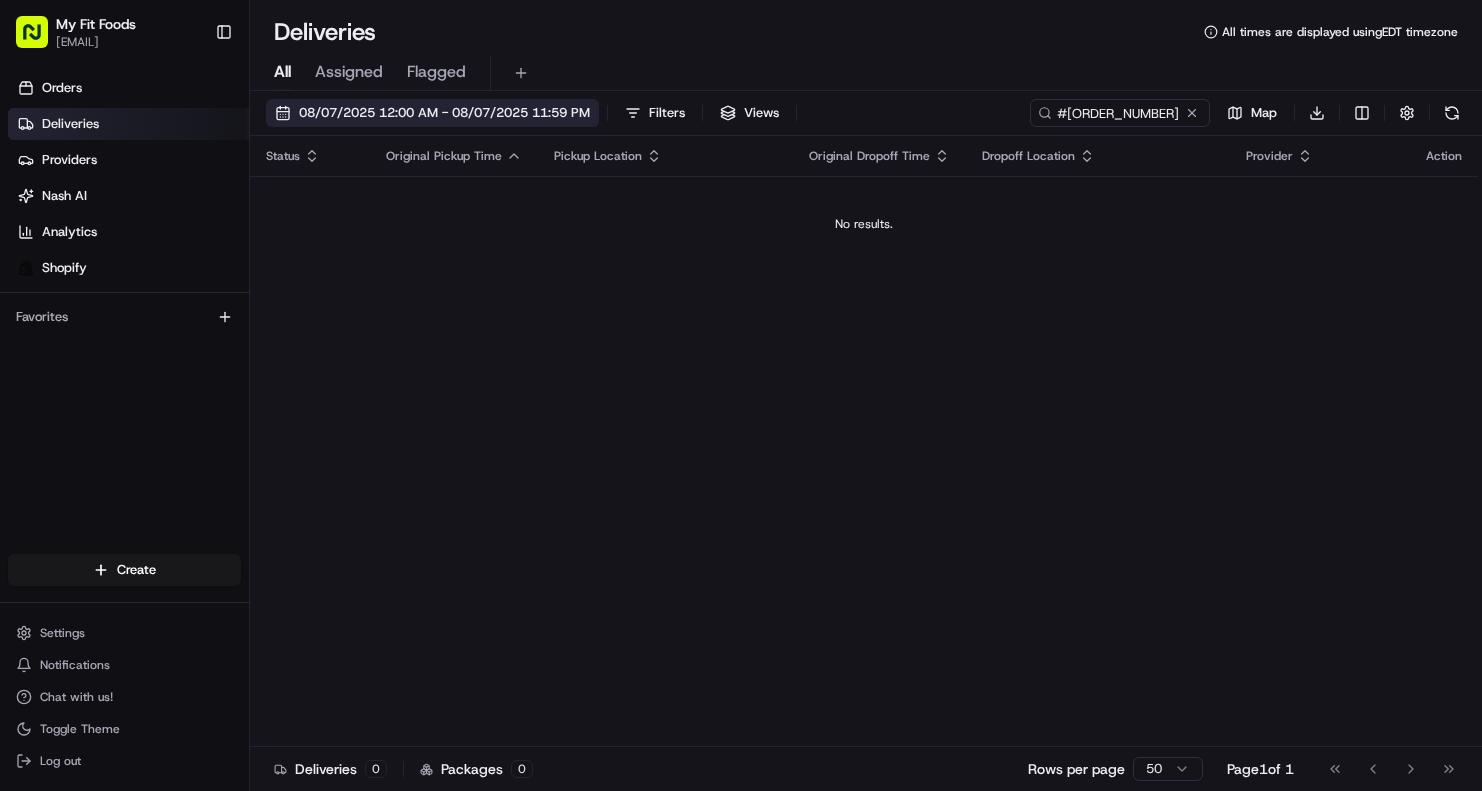 click on "08/07/2025 12:00 AM - 08/07/2025 11:59 PM" at bounding box center (432, 113) 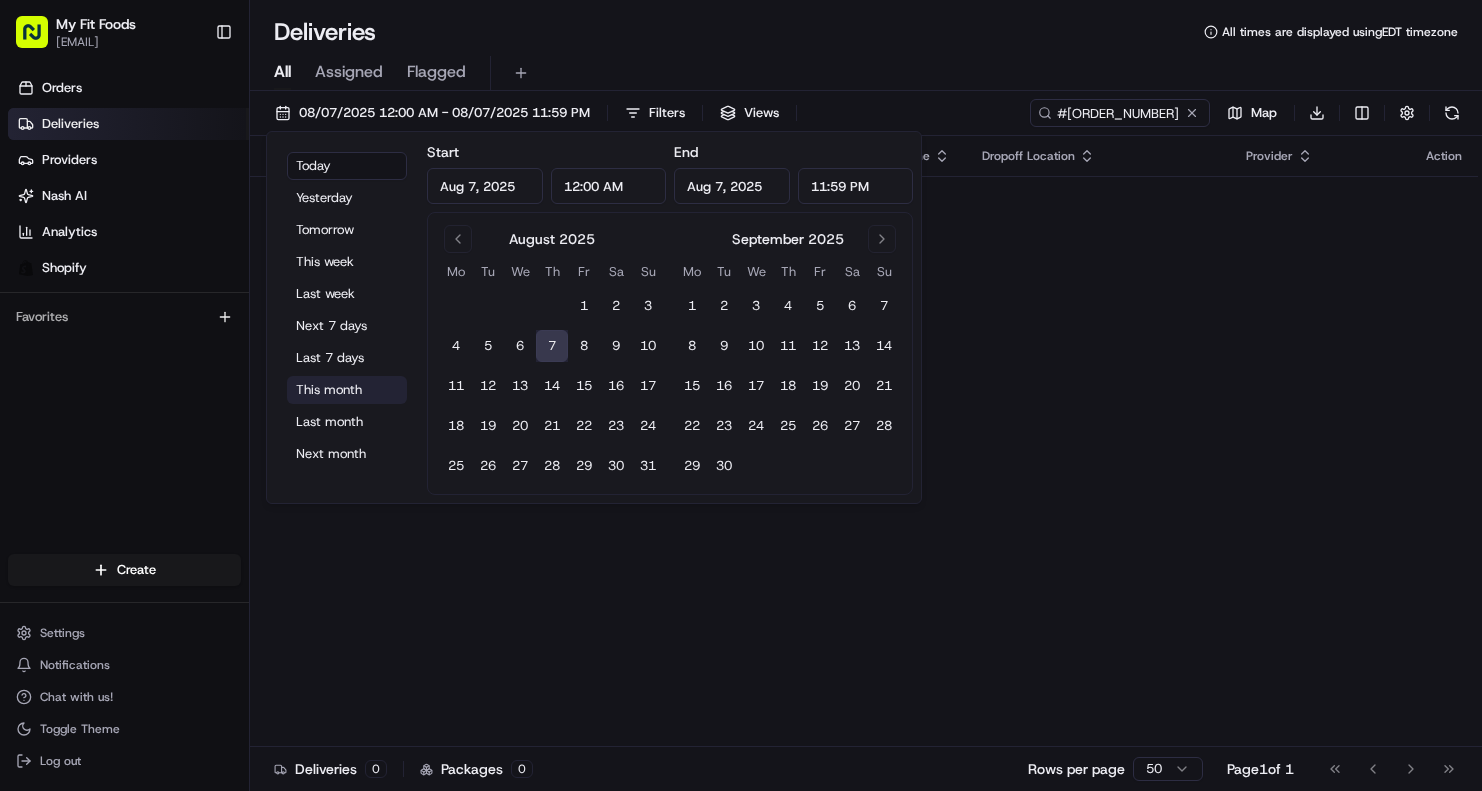 click on "This month" at bounding box center [347, 390] 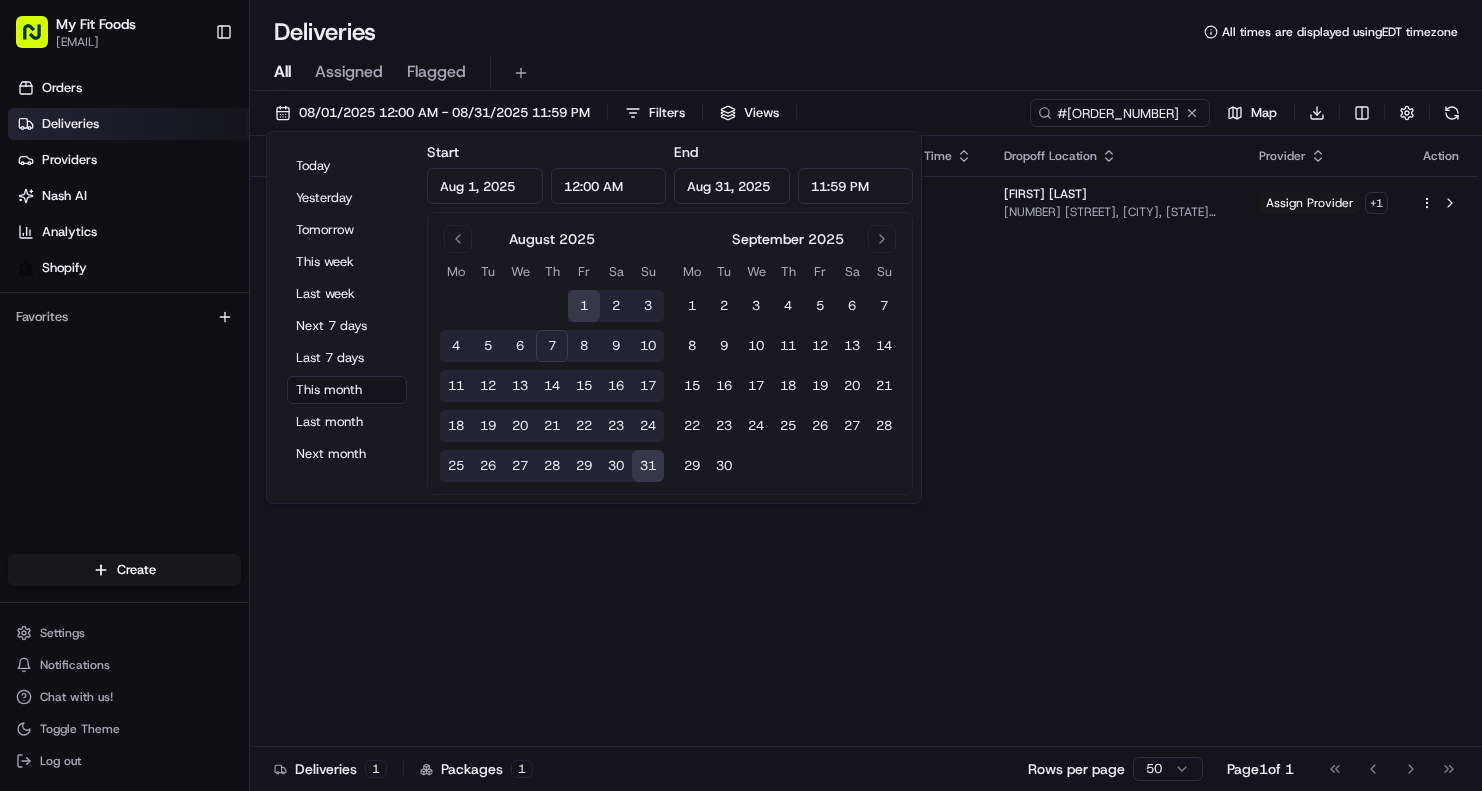 click on "All Assigned Flagged" at bounding box center [866, 73] 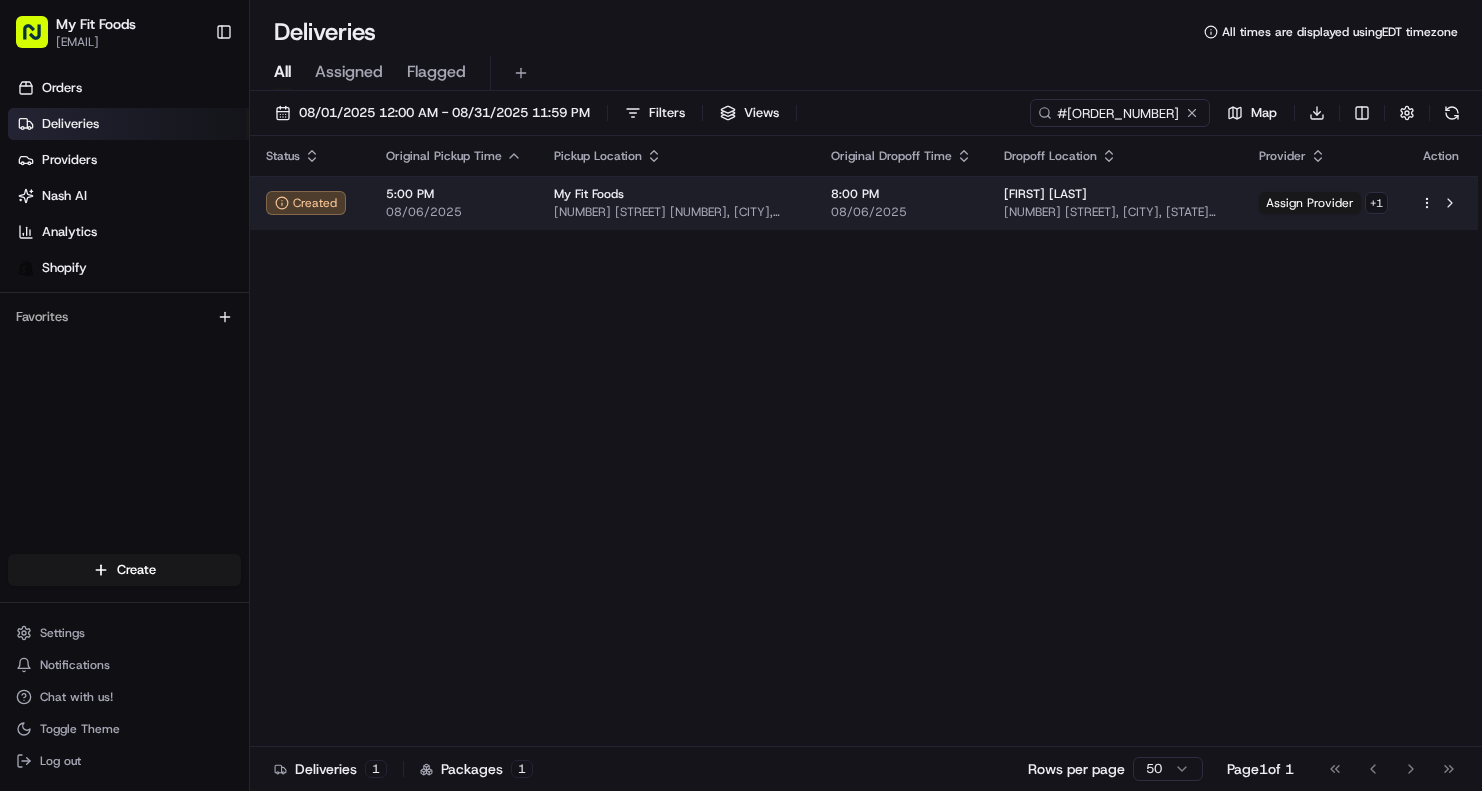 click on "Quan Luu 19506 Pecan Flats Pl, Cypress, TX 77433, US" at bounding box center (1115, 203) 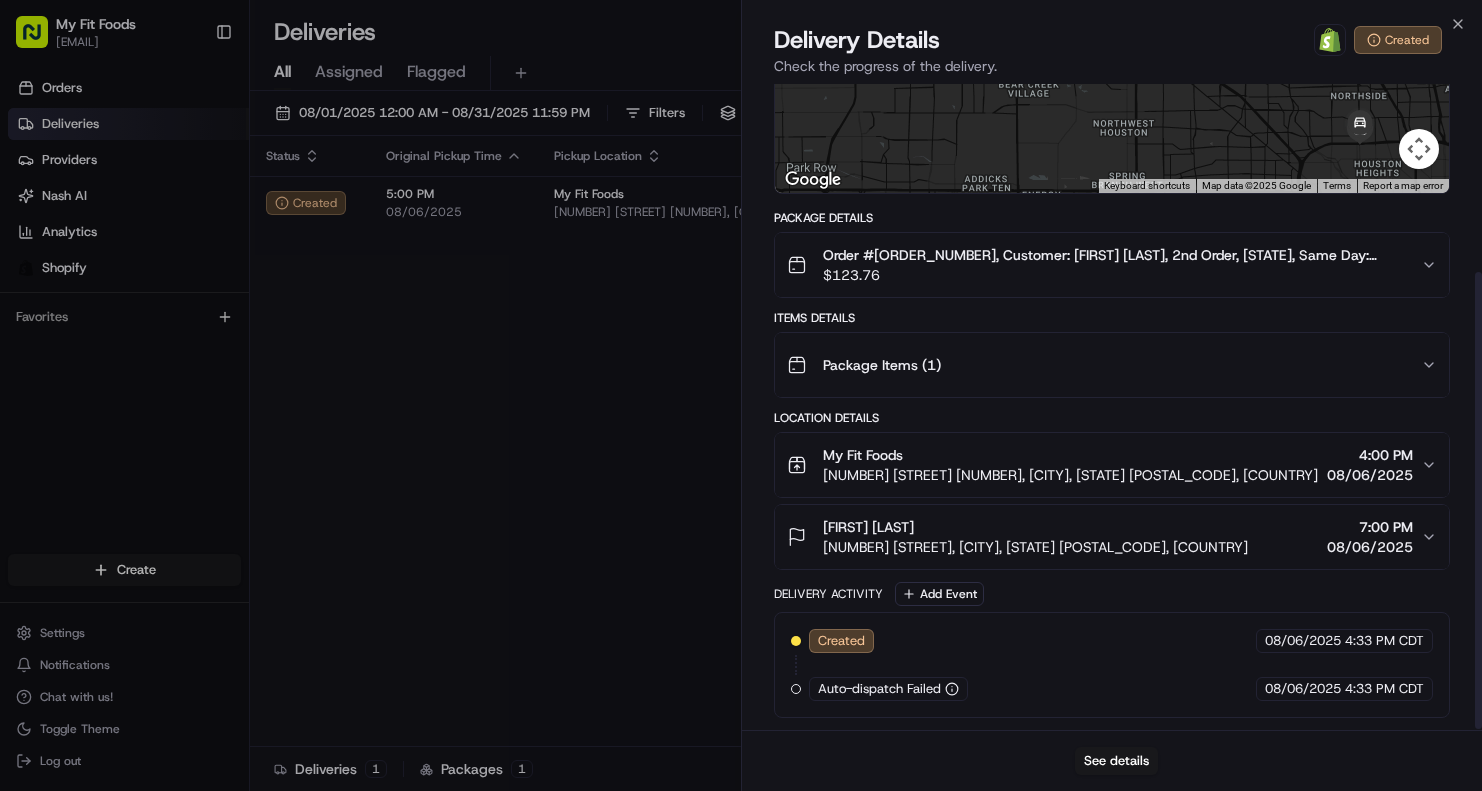 scroll, scrollTop: 266, scrollLeft: 0, axis: vertical 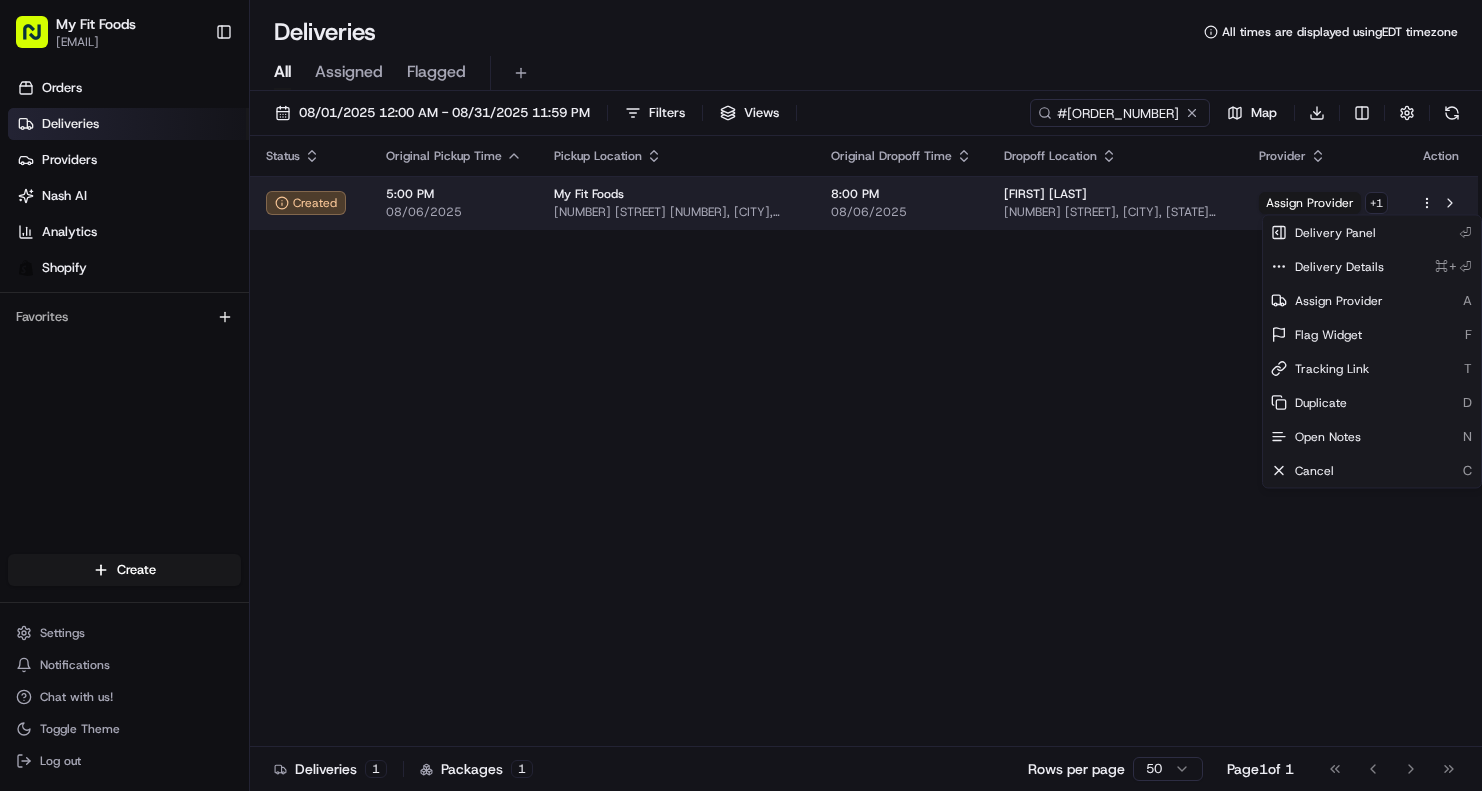 click on "My Fit Foods support@myfitfoods.com Toggle Sidebar Orders Deliveries Providers Nash AI Analytics Shopify Favorites Main Menu Members & Organization Organization Users Roles Preferences Customization Tracking Orchestration Automations Dispatch Strategy Optimization Strategy Locations Pickup Locations Dropoff Locations Shifts Billing Billing Refund Requests Integrations Notification Triggers Webhooks API Keys Request Logs Create Settings Notifications Chat with us! Toggle Theme Log out Deliveries All times are displayed using  EDT   timezone All Assigned Flagged 08/01/2025 12:00 AM - 08/31/2025 11:59 PM Filters Views #841585 Map Download Status Original Pickup Time Pickup Location Original Dropoff Time Dropoff Location Provider Action Created 5:00 PM 08/06/2025 My Fit Foods 2802 N Shepherd Dr Ste 100, Houston, TX 77008, USA 8:00 PM 08/06/2025 Quan Luu 19506 Pecan Flats Pl, Cypress, TX 77433, US Assign Provider + 1 Deliveries 1 Packages 1 Rows per page 50 Page  1  of   1 Go to first page
A" at bounding box center (741, 395) 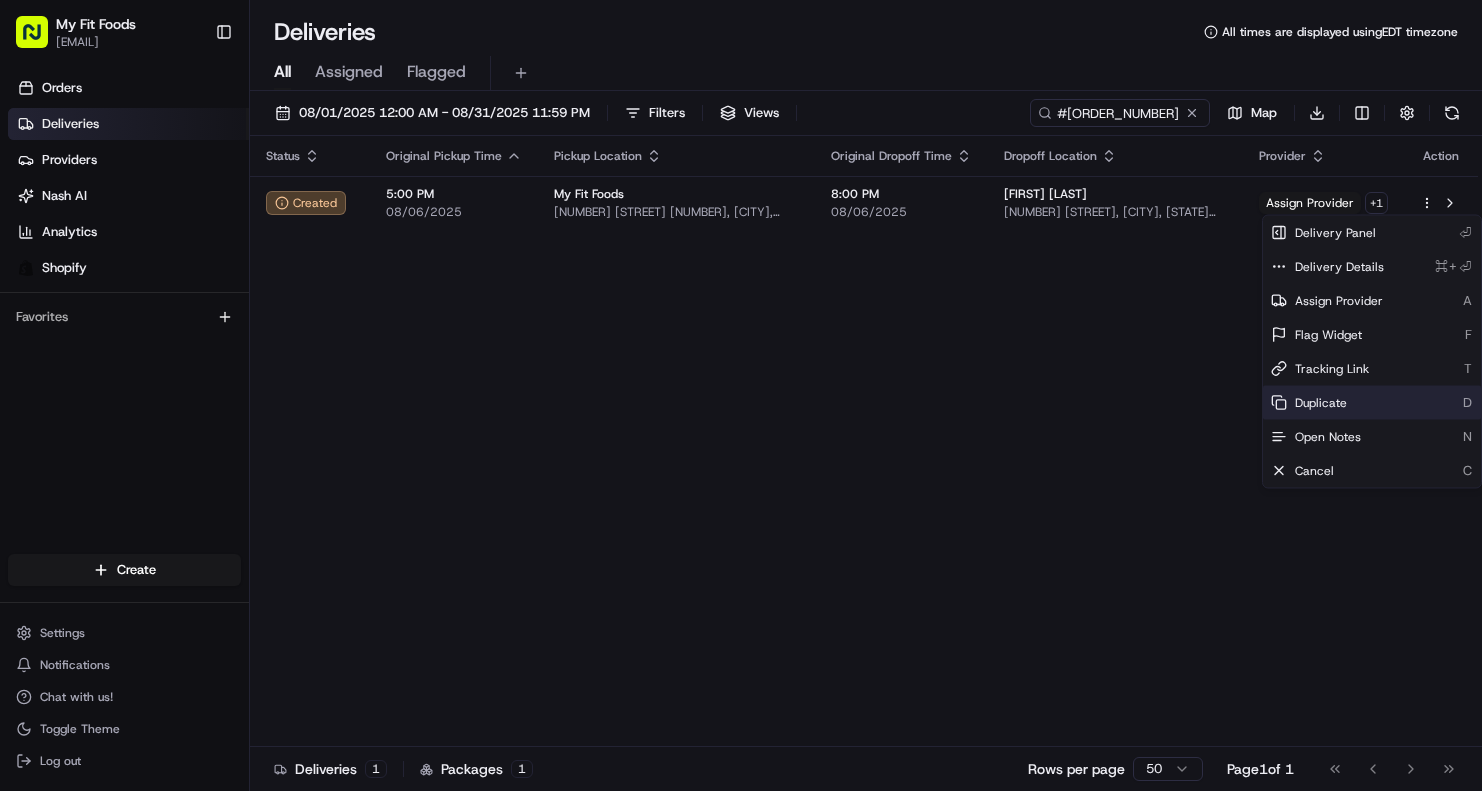 click on "Duplicate" at bounding box center (1321, 403) 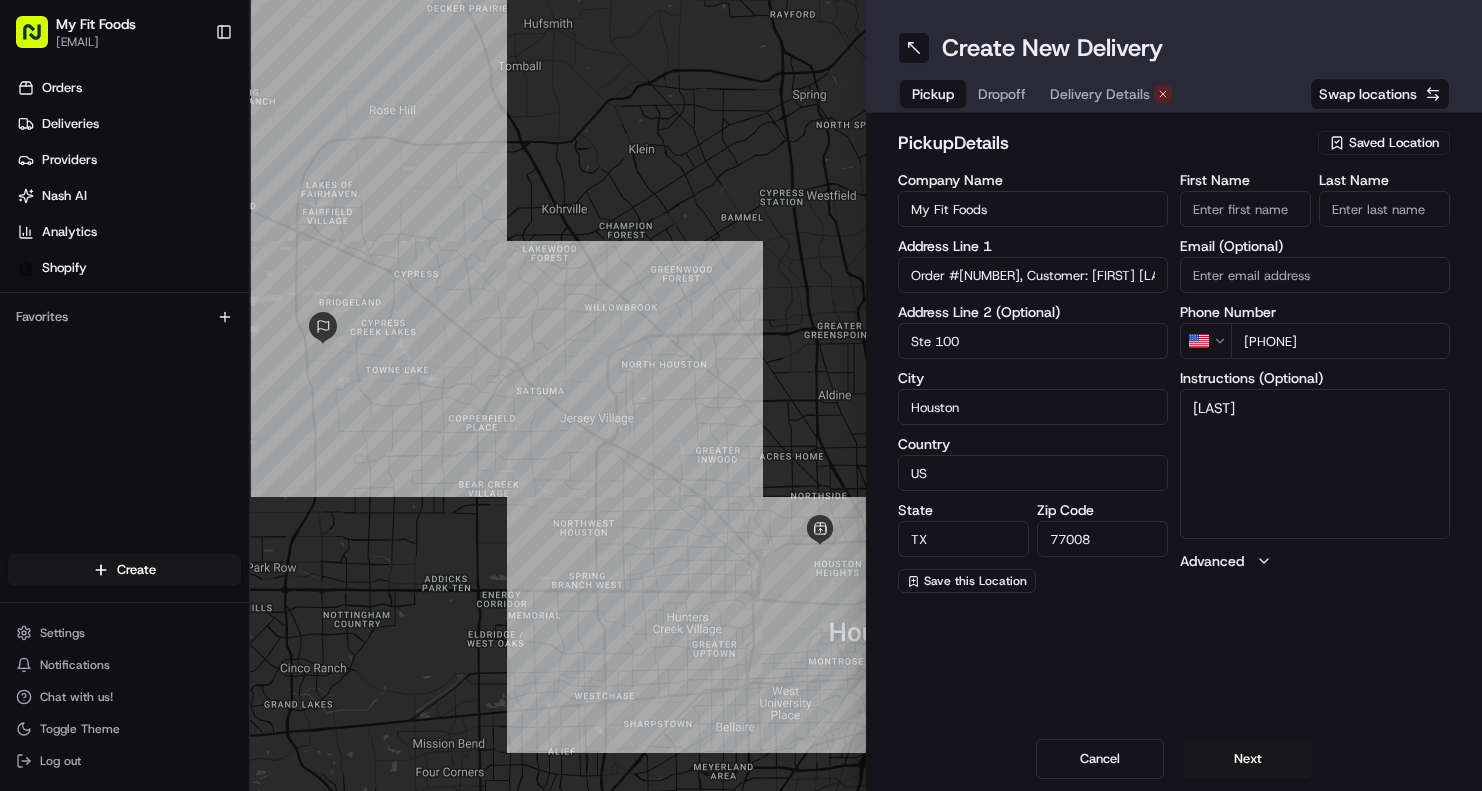 scroll, scrollTop: 0, scrollLeft: 0, axis: both 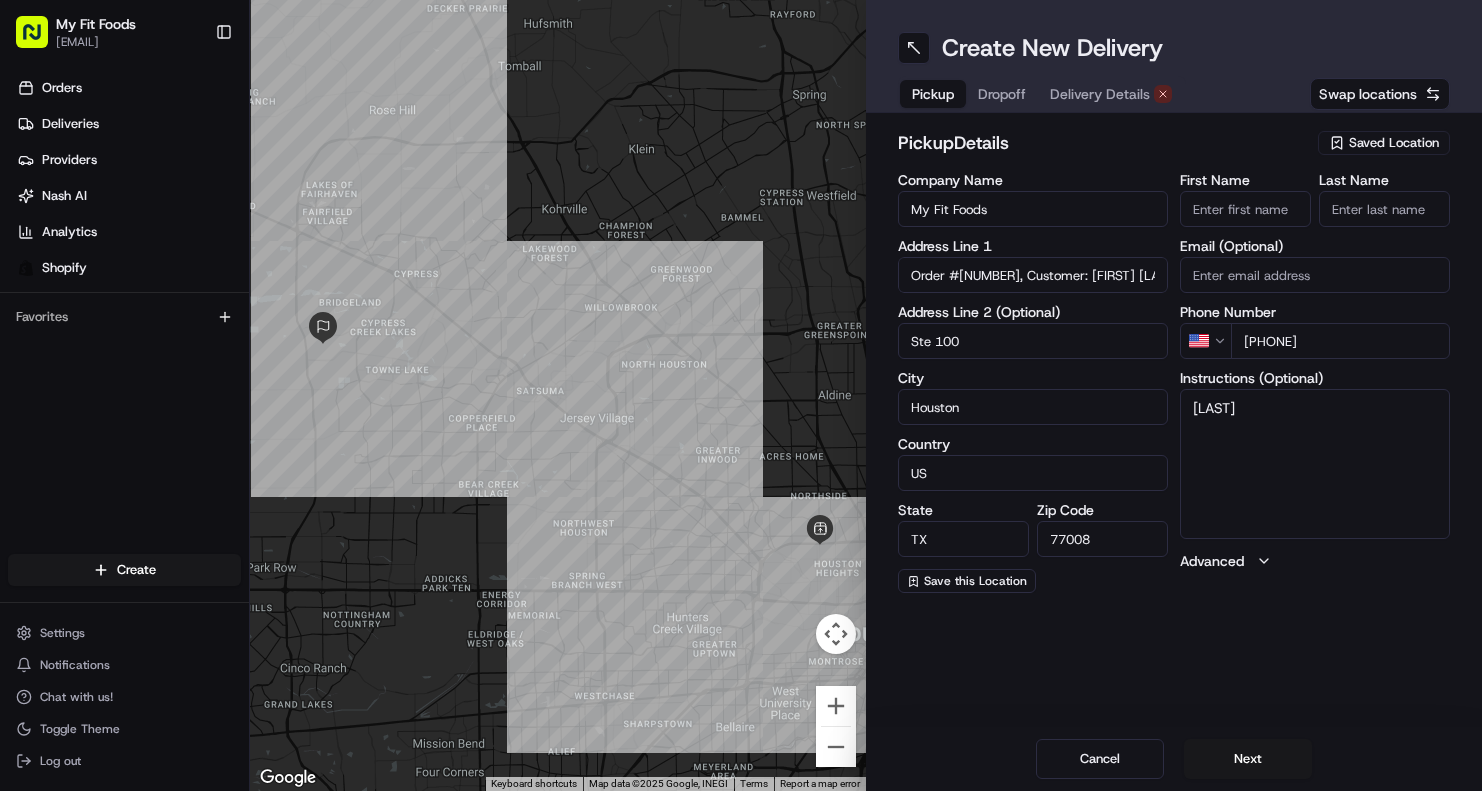drag, startPoint x: 1294, startPoint y: 430, endPoint x: 1449, endPoint y: 466, distance: 159.12573 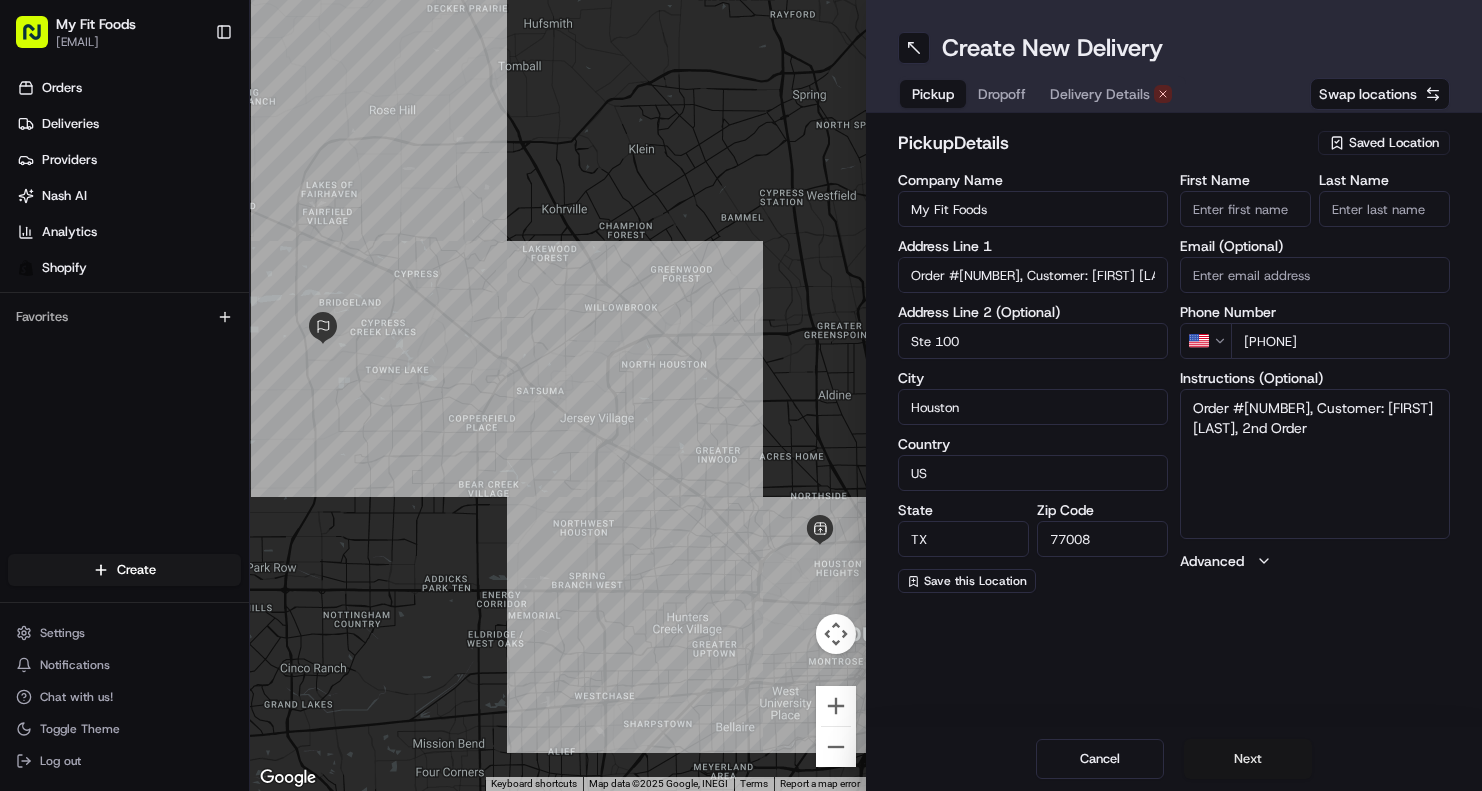 type on "Order #[NUMBER], Customer: [FIRST] [LAST], 2nd Order" 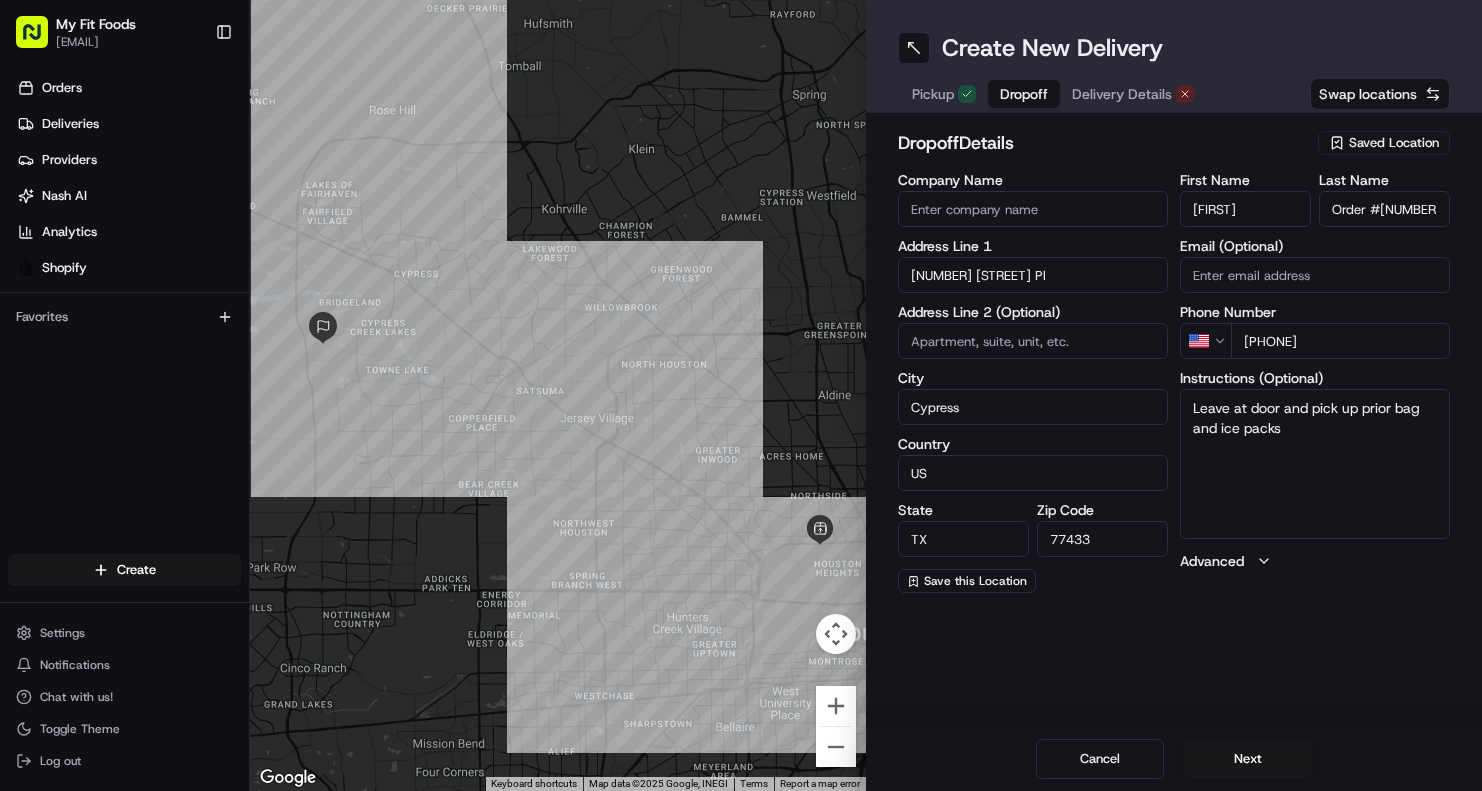 drag, startPoint x: 1283, startPoint y: 409, endPoint x: 1341, endPoint y: 465, distance: 80.622574 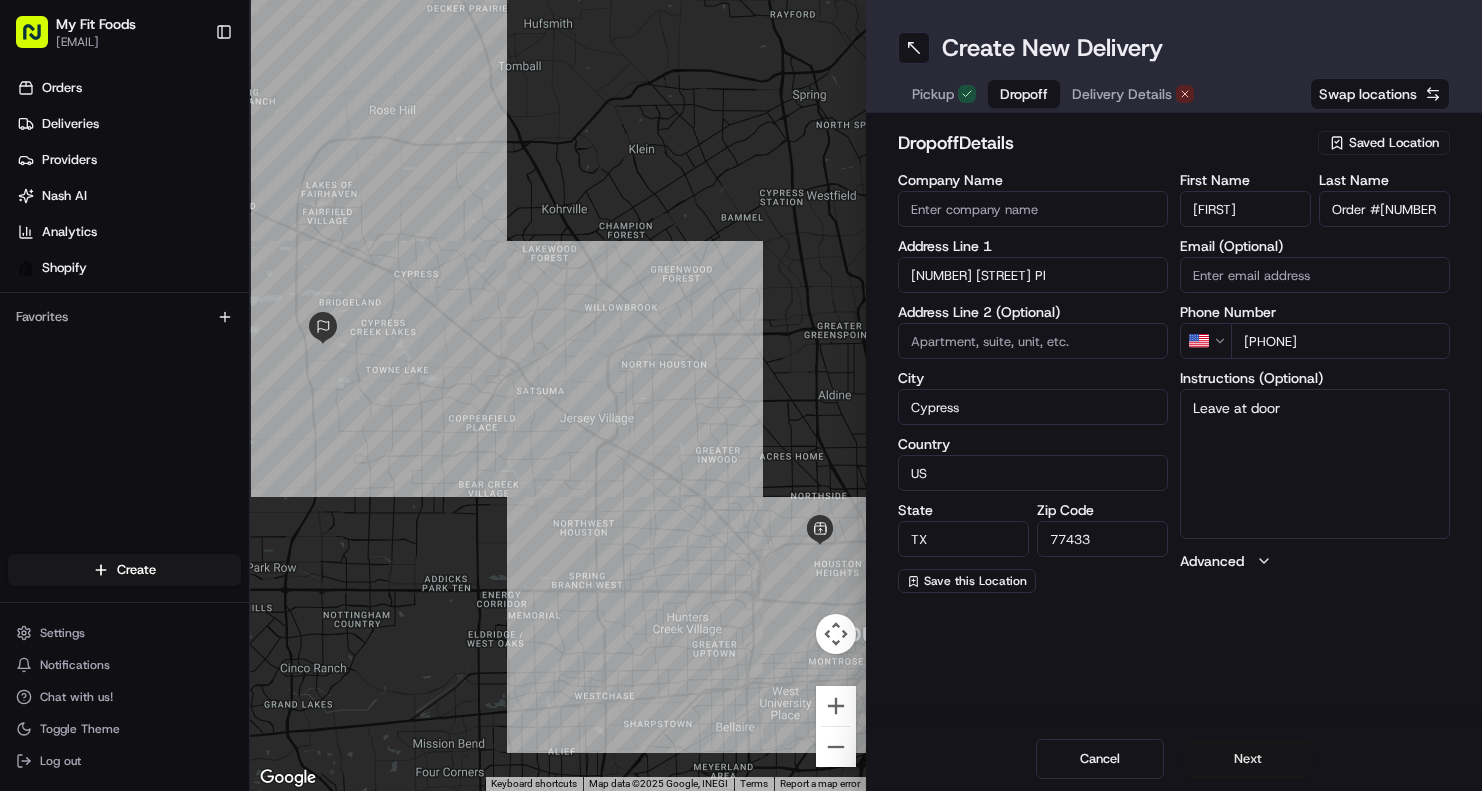 type on "Leave at door" 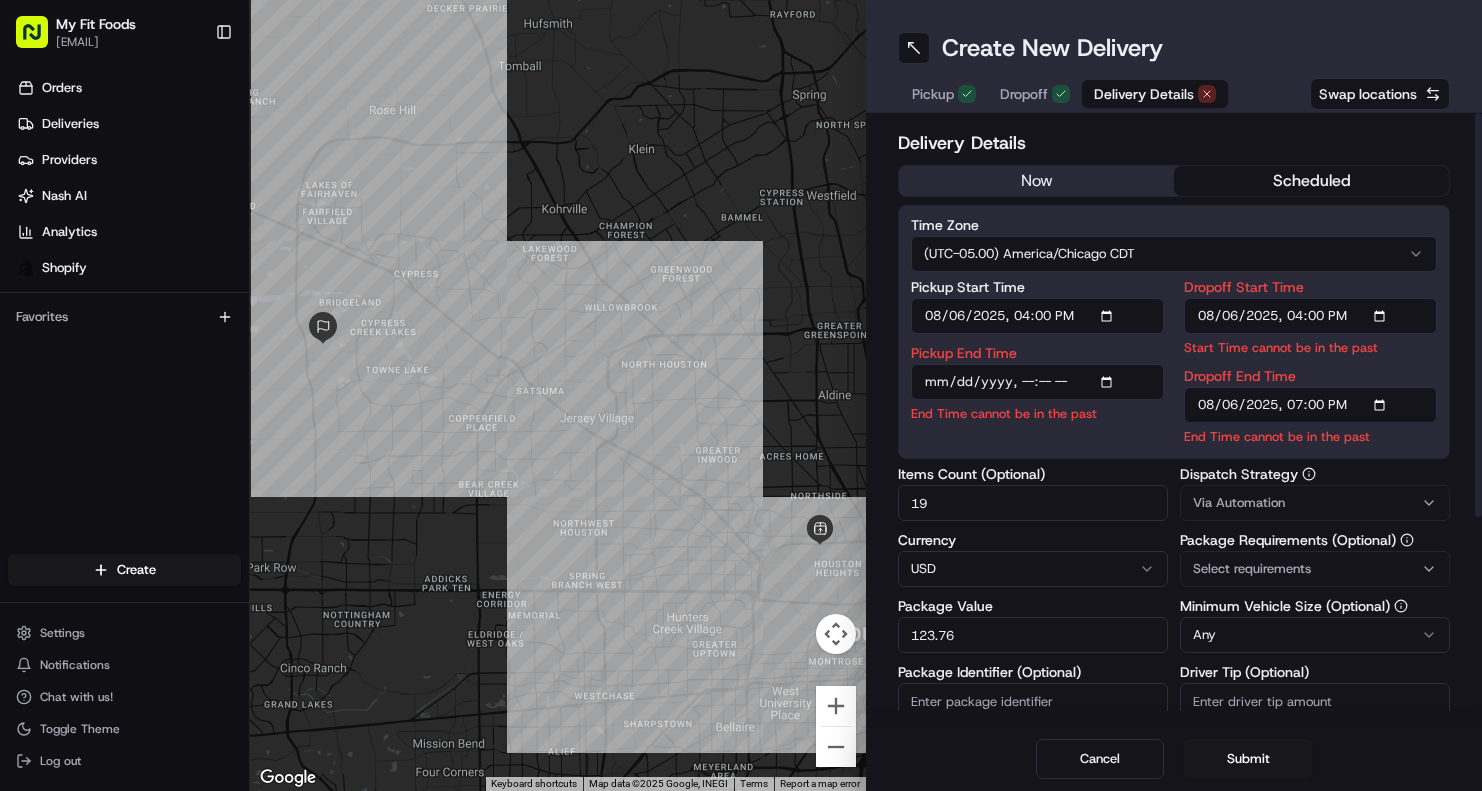 click on "now" at bounding box center (1036, 181) 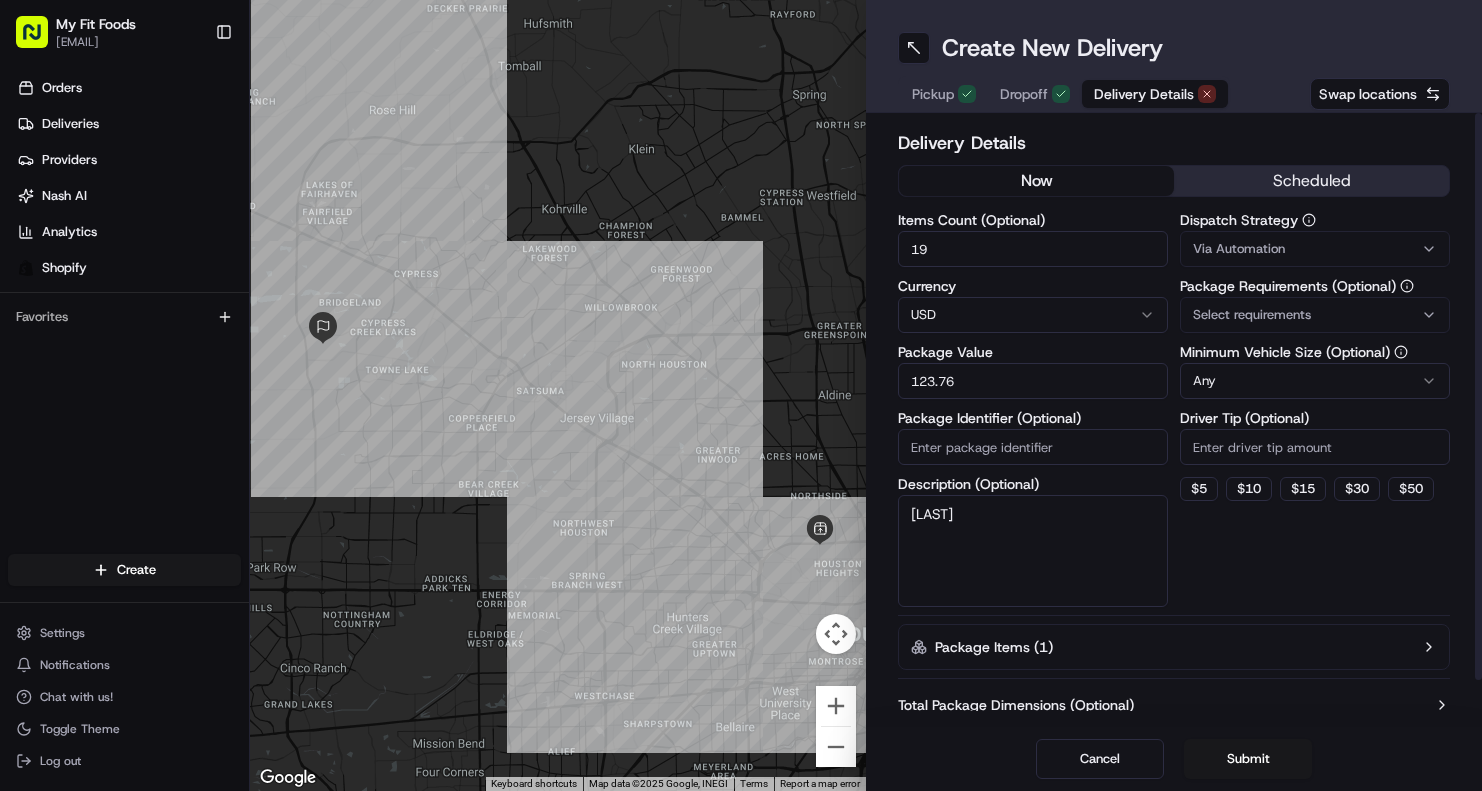 drag, startPoint x: 1003, startPoint y: 540, endPoint x: 1158, endPoint y: 615, distance: 172.19176 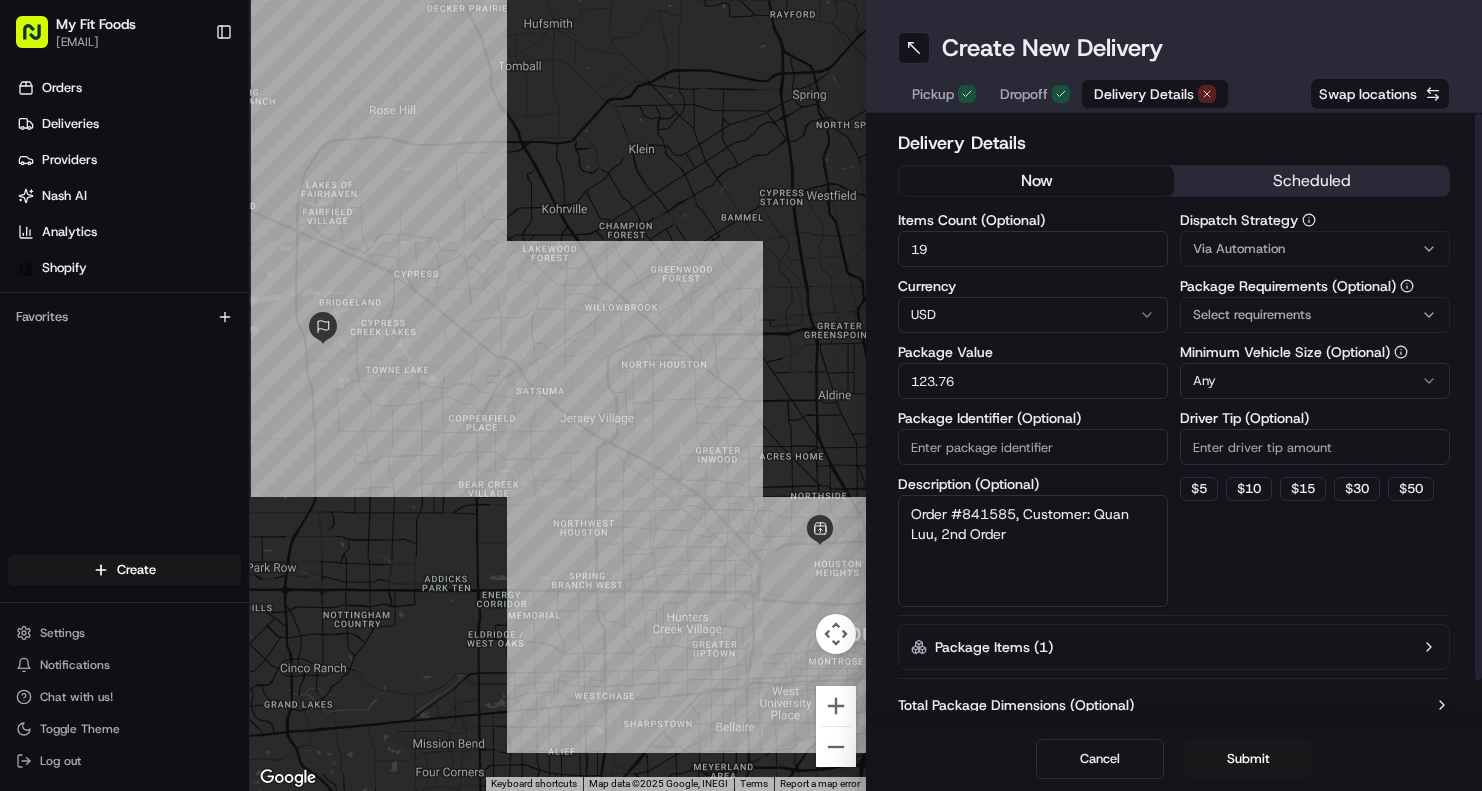type on "Order #841585, Customer: Quan Luu, 2nd Order" 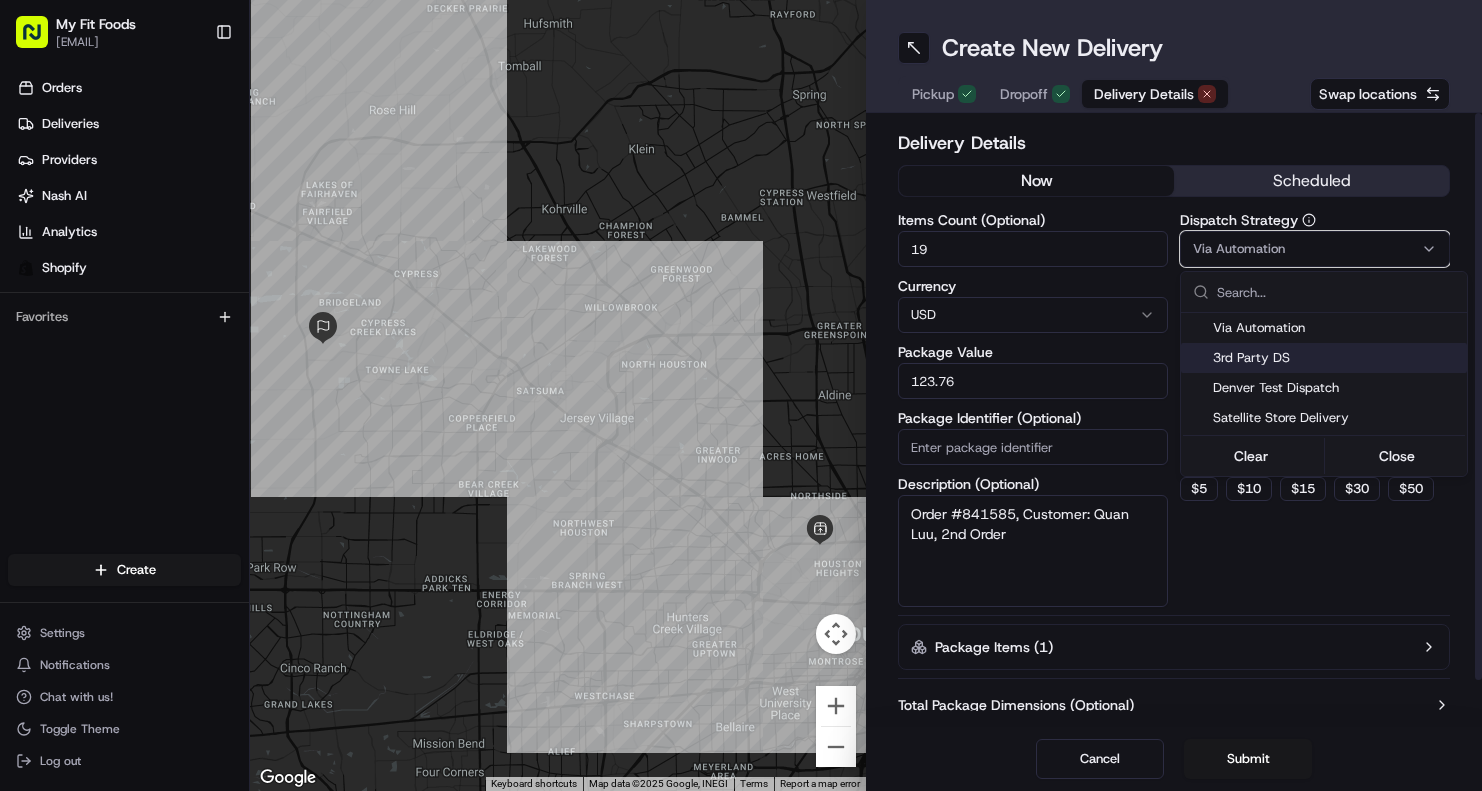 click on "3rd Party DS" at bounding box center (1336, 358) 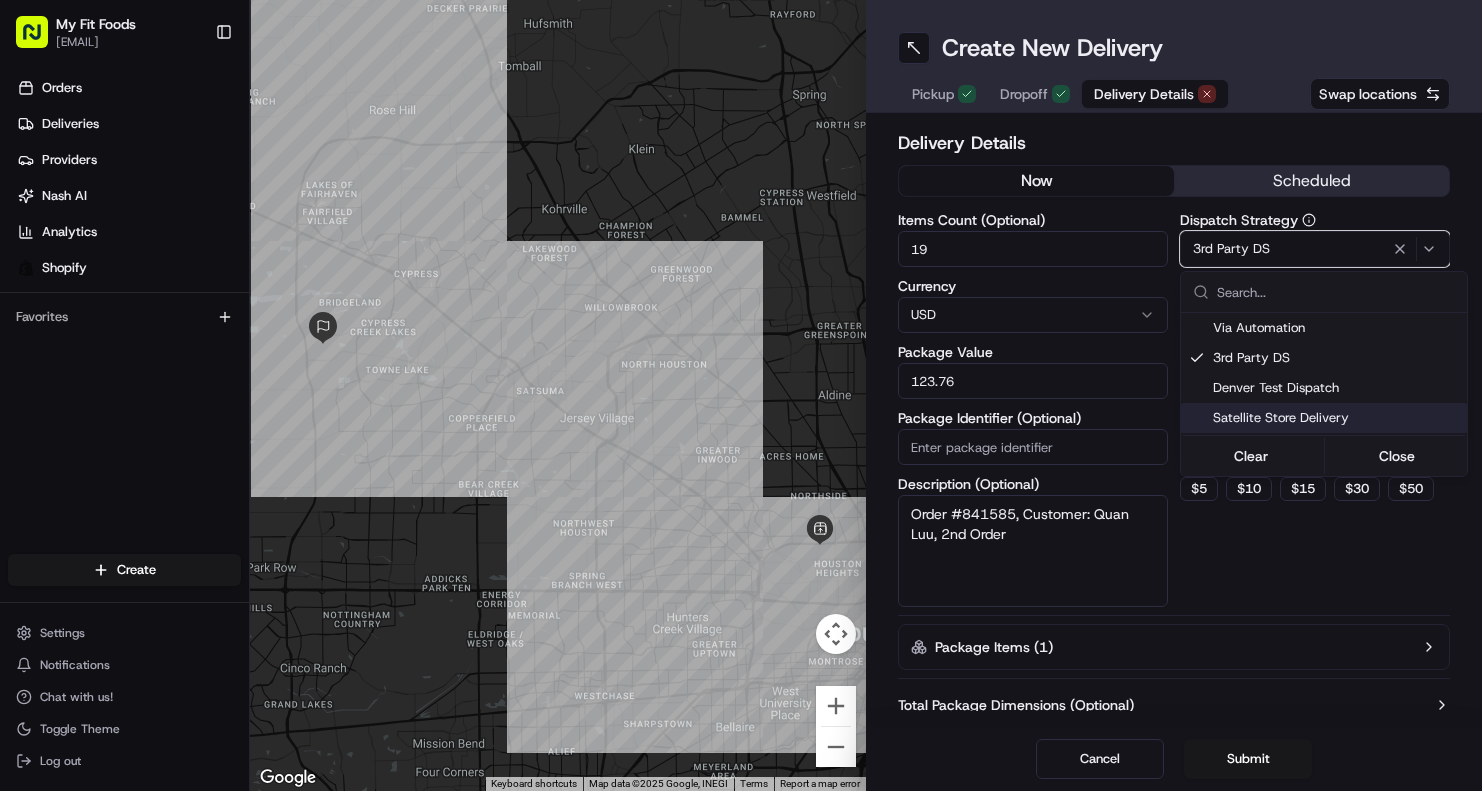 click on "My Fit Foods [EMAIL] Toggle Sidebar Orders Deliveries Providers Nash AI Analytics Shopify Favorites Main Menu Members & Organization Organization Users Roles Preferences Customization Tracking Orchestration Automations Dispatch Strategy Optimization Strategy Locations Pickup Locations Dropoff Locations Shifts Billing Billing Refund Requests Integrations Notification Triggers Webhooks API Keys Request Logs Create Settings Notifications Chat with us! Toggle Theme Log out ← Move left by 75% → Move right by 75% ↑ Move up by 75% ↓ Move down by 75% + Zoom in - Zoom out Home Jump left by 75% End Jump right by 75% Page Up Jump up by 75% Page Down Jump down by 75% Keyboard shortcuts Map Data Map data ©2025 Google, INEGI Map data ©2025 Google, INEGI 5 km  Click to toggle between metric and imperial units Terms Report a map error Create New Delivery Pickup Dropoff Delivery Details Swap locations Delivery Details now scheduled Items Count (Optional) 19 Currency USD Package Value 123.76 Dispatch Strategy Any" at bounding box center [741, 395] 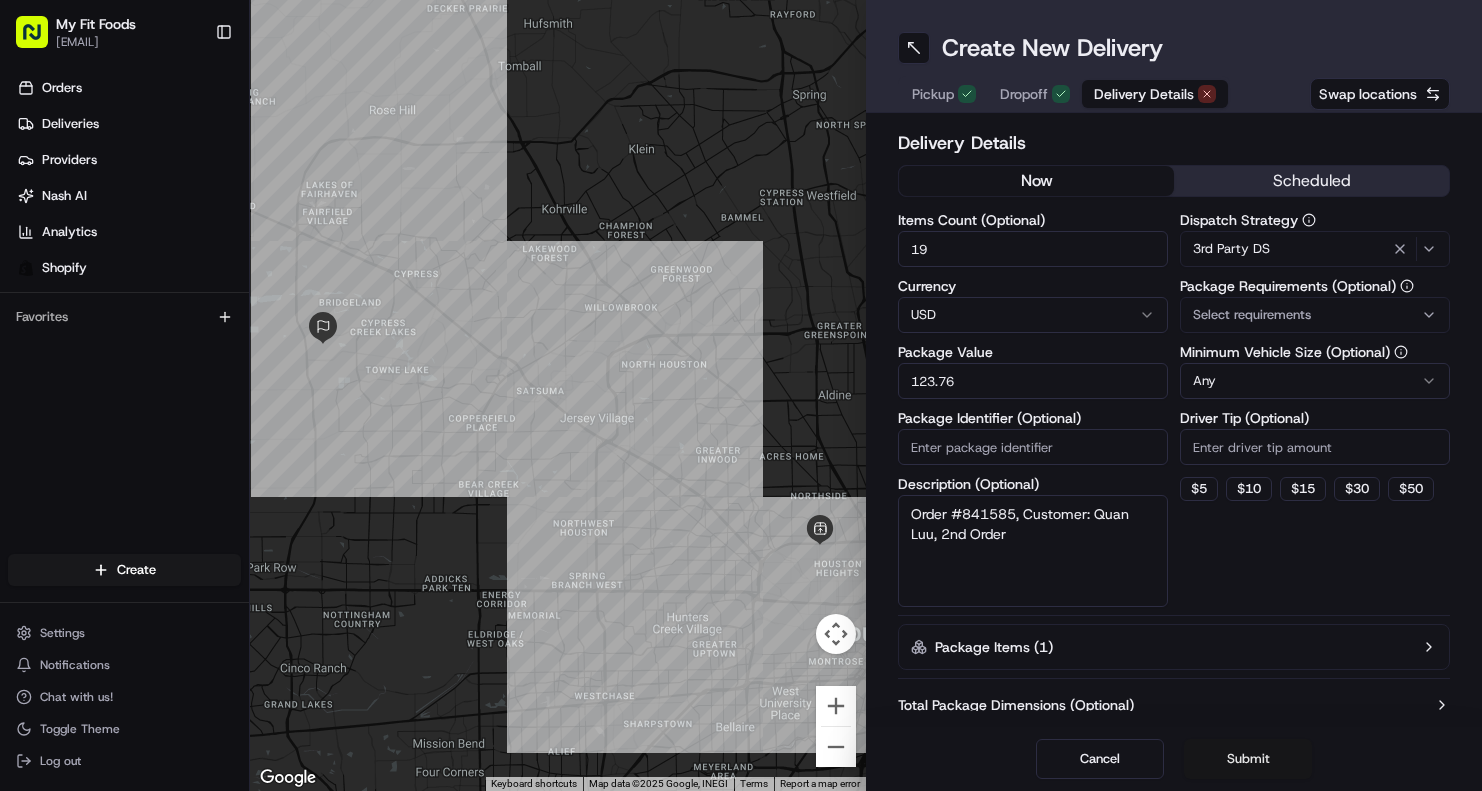 click on "Submit" at bounding box center (1248, 759) 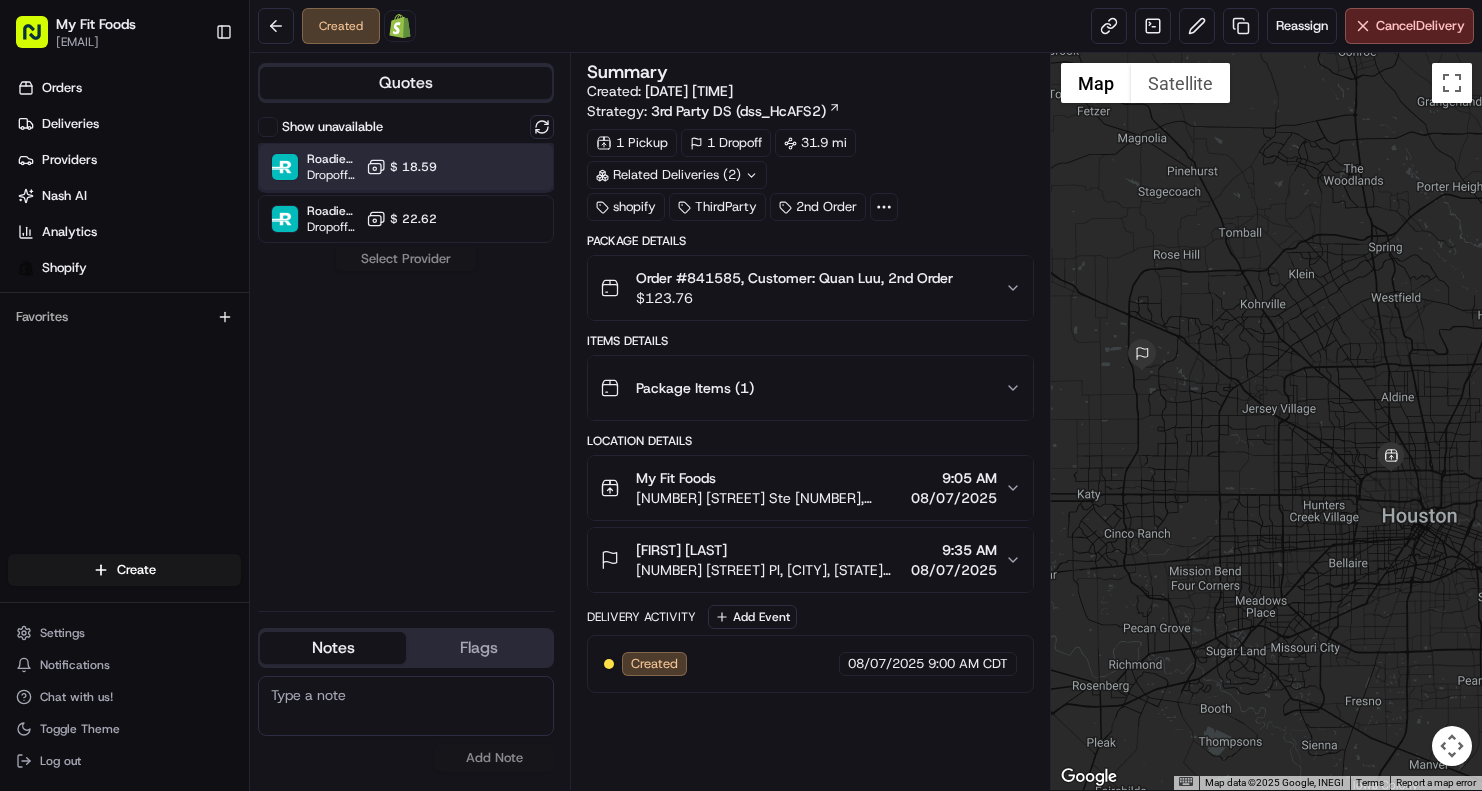 click on "Roadie (Routed) Dropoff ETA   - $   18.59" at bounding box center [406, 167] 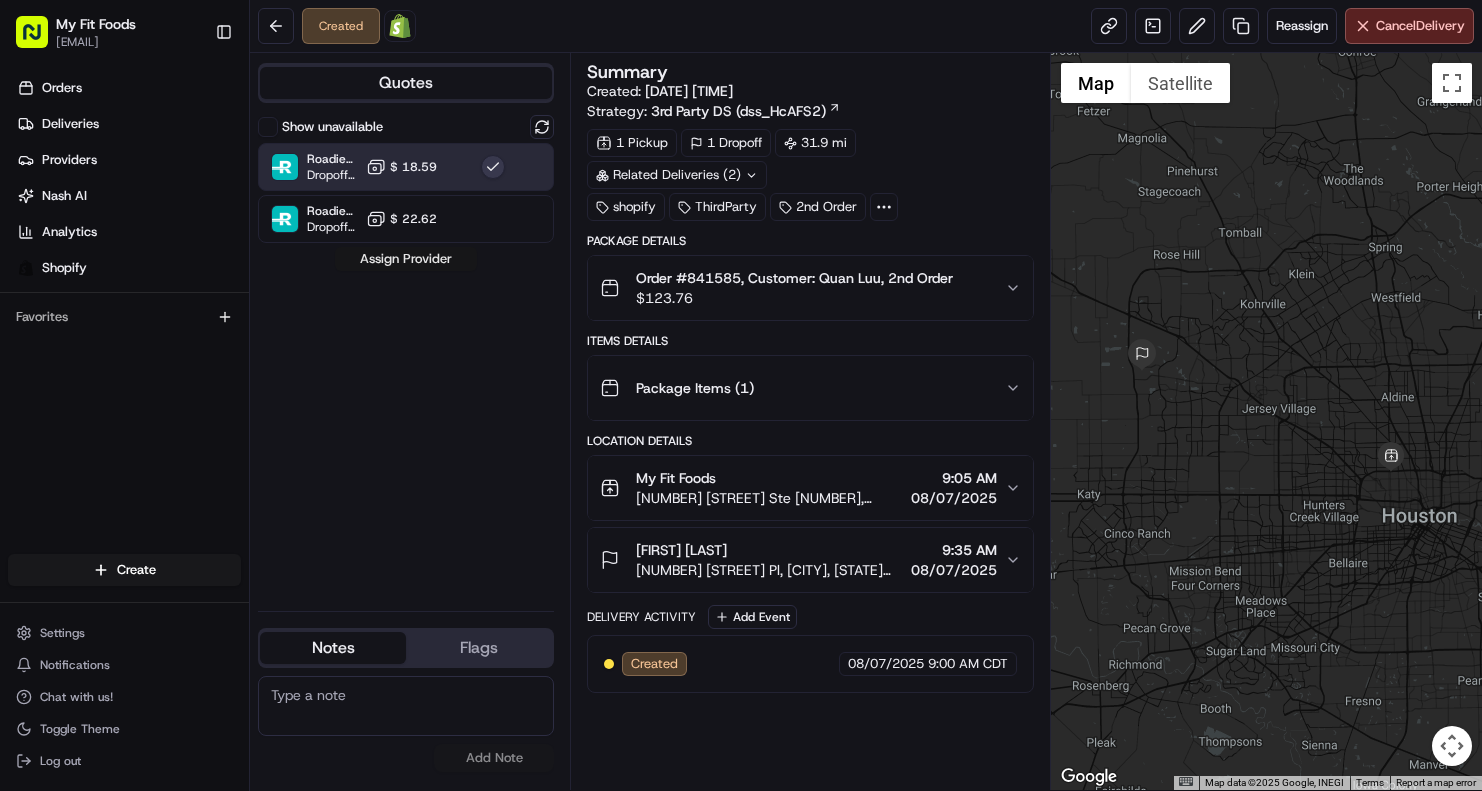 click on "Assign Provider" at bounding box center [406, 259] 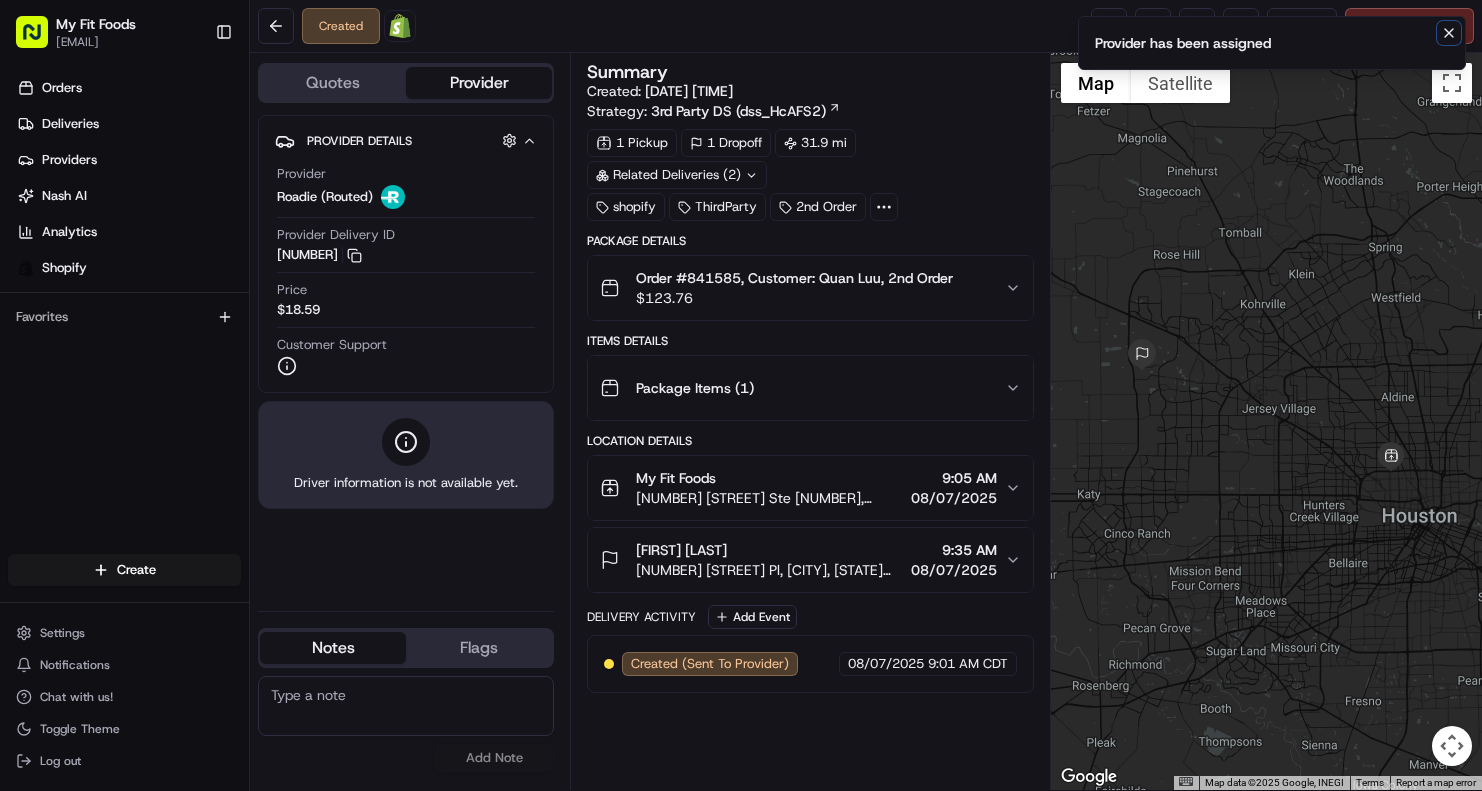 click 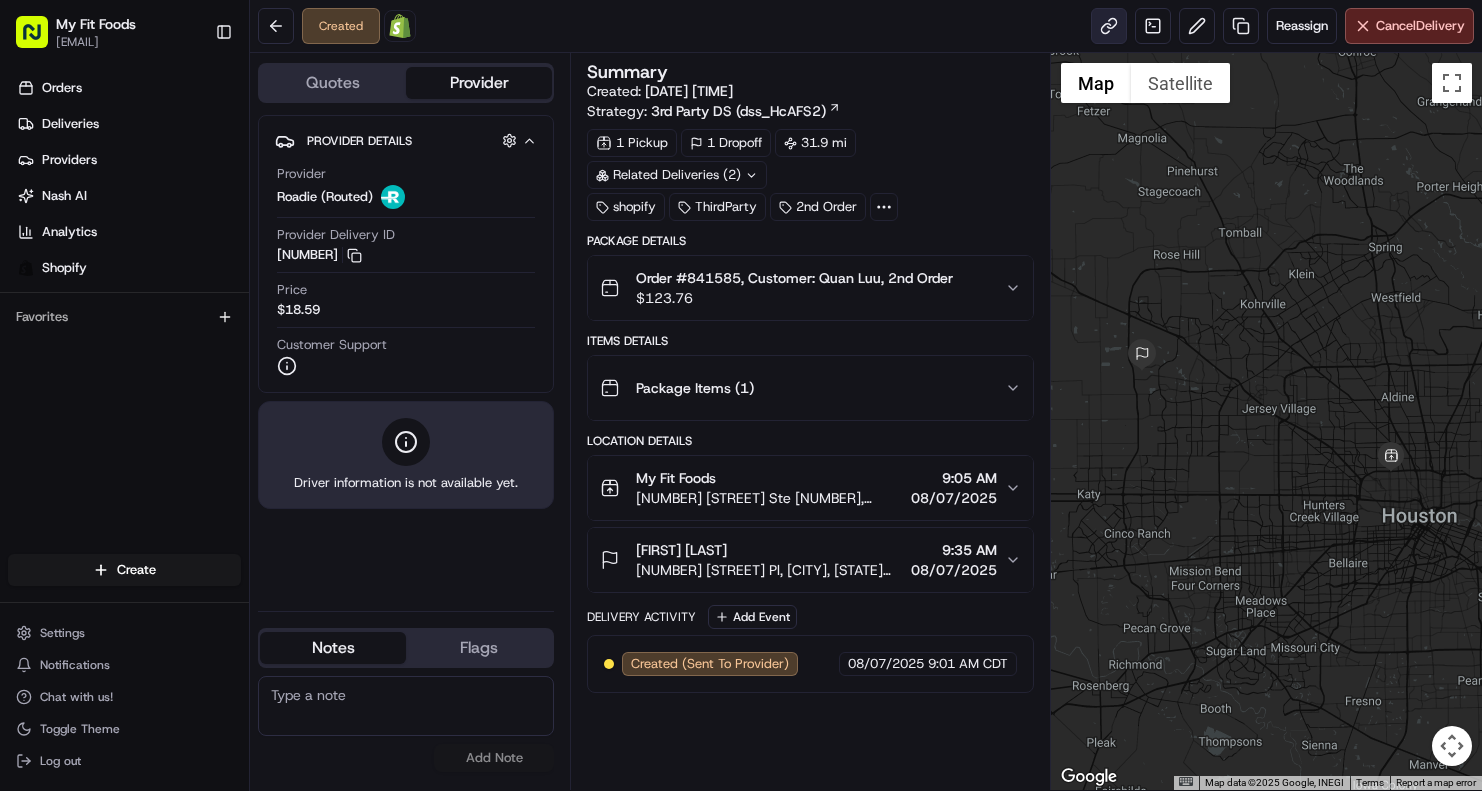 click at bounding box center [1109, 26] 